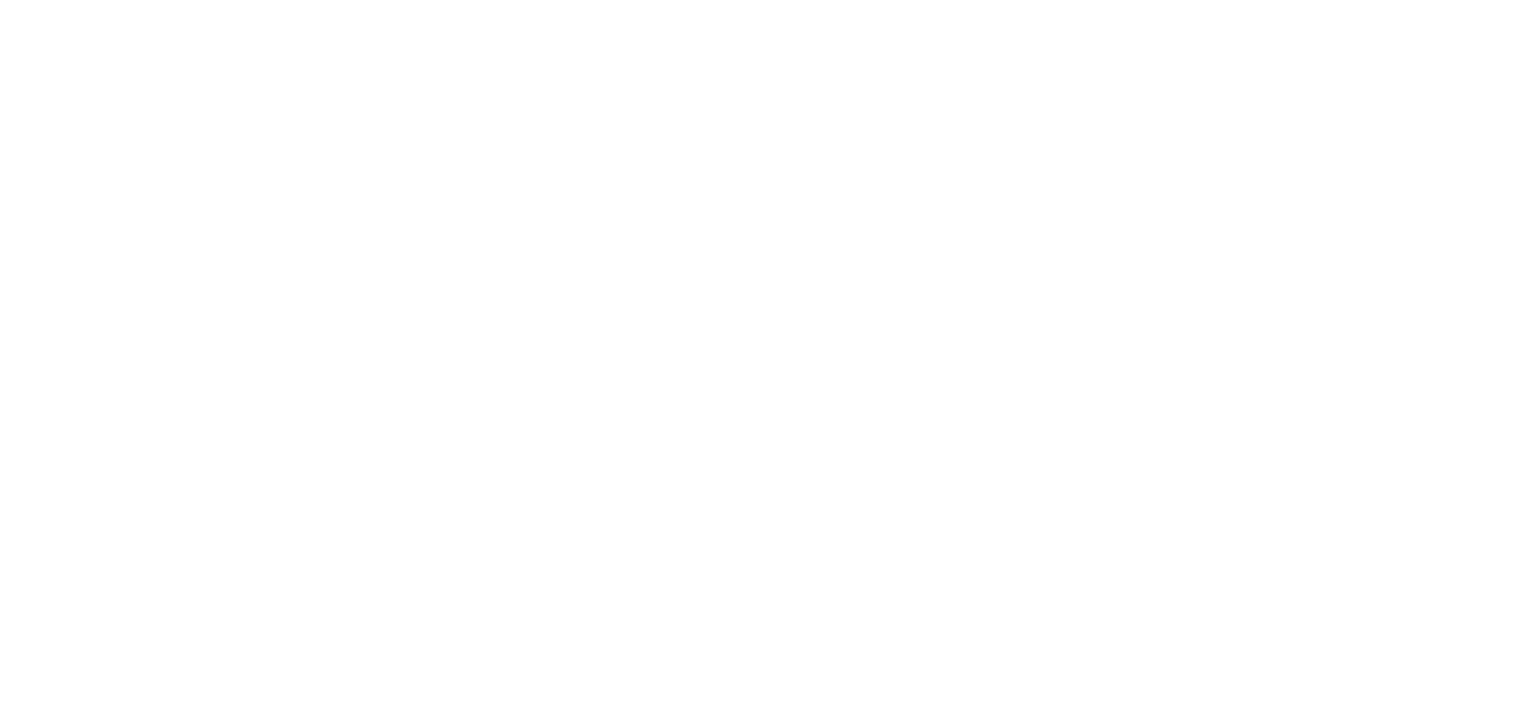 scroll, scrollTop: 0, scrollLeft: 0, axis: both 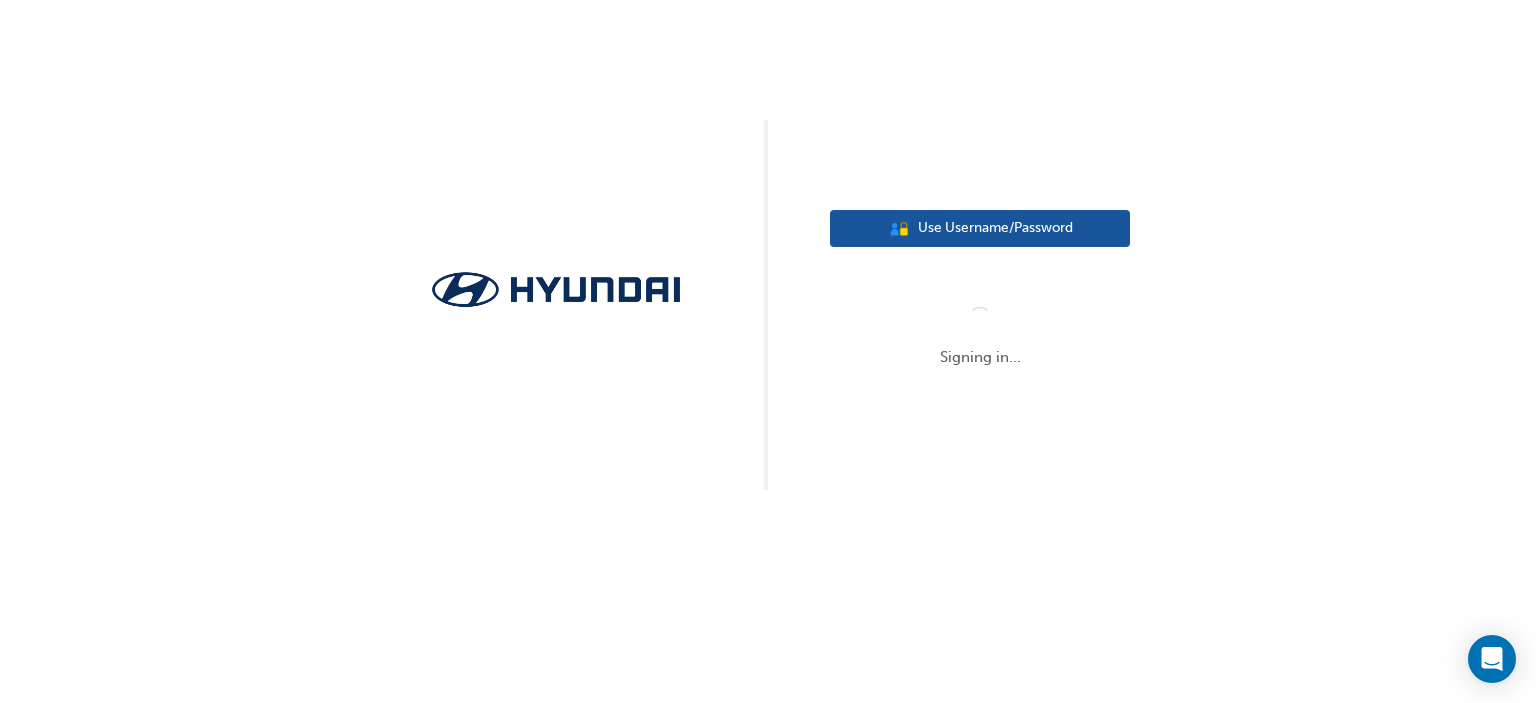 click on "Use Username/Password" at bounding box center (995, 228) 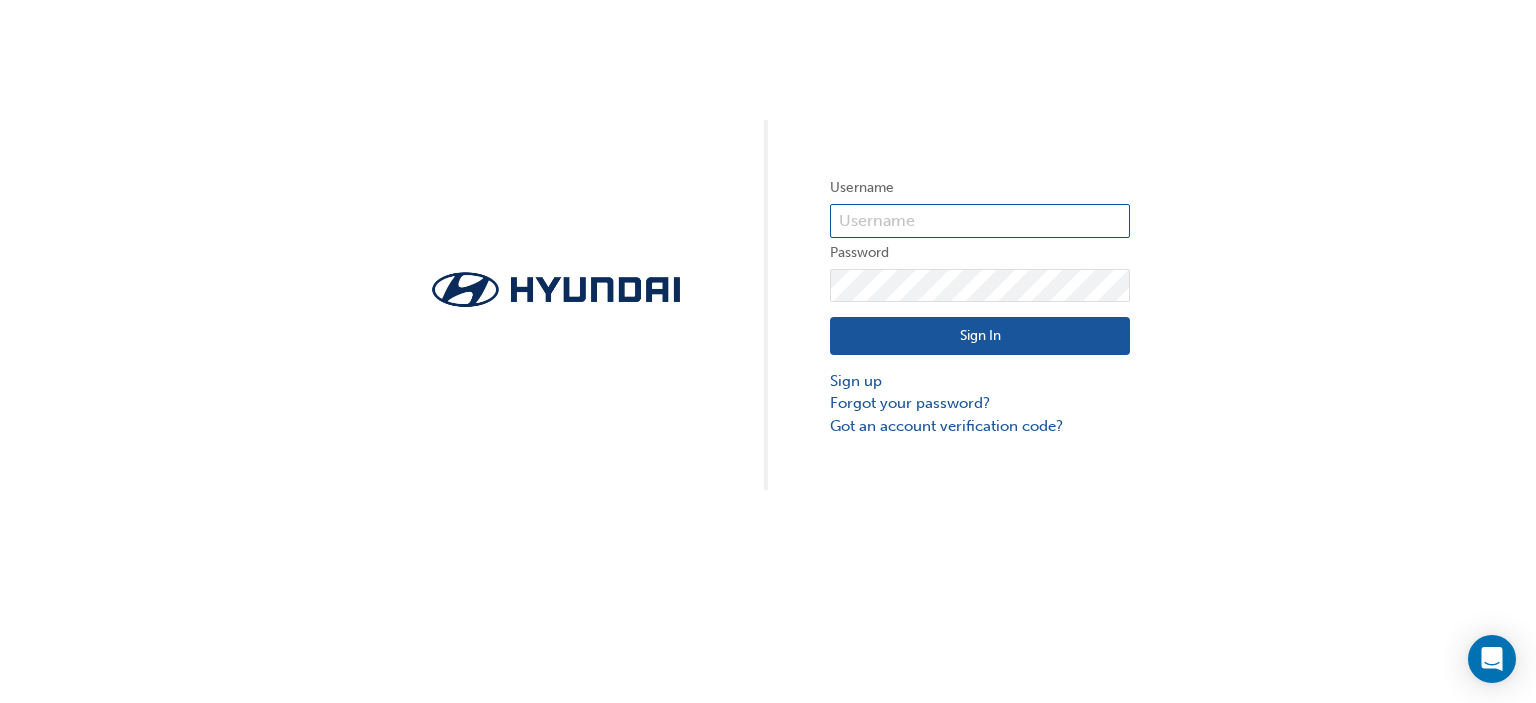 click at bounding box center [980, 221] 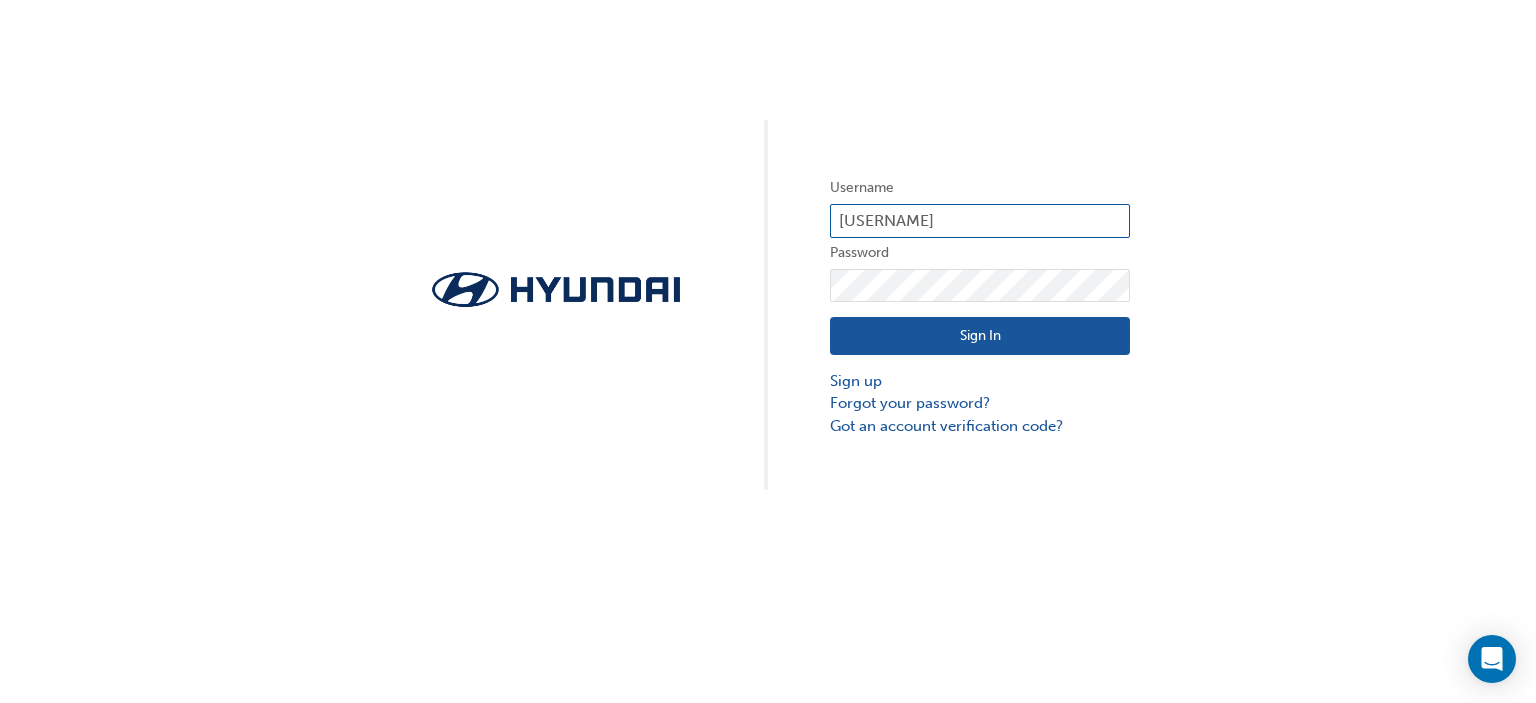 type on "[USERNAME]" 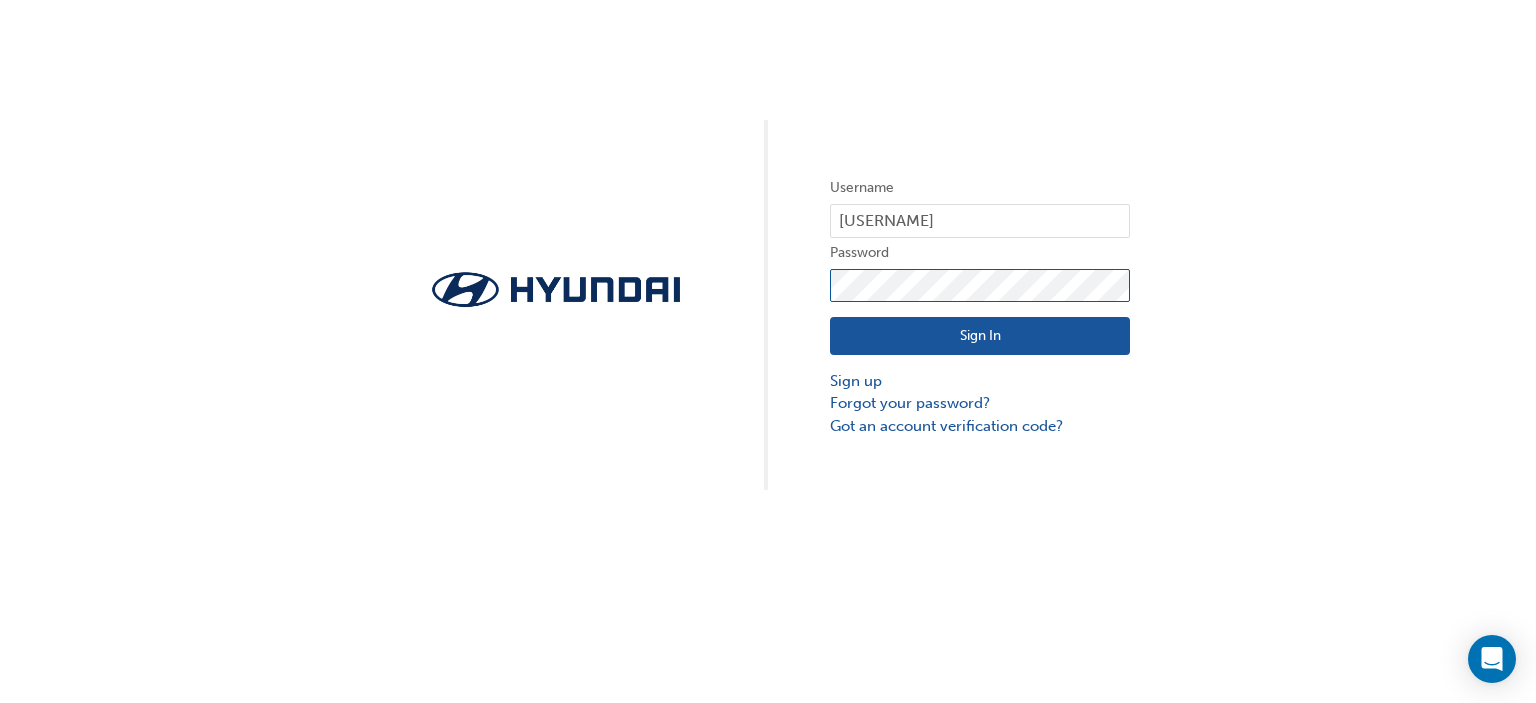click on "Username [USERNAME] Password Sign In Sign up Forgot your password? Got an account verification code?" at bounding box center [768, 245] 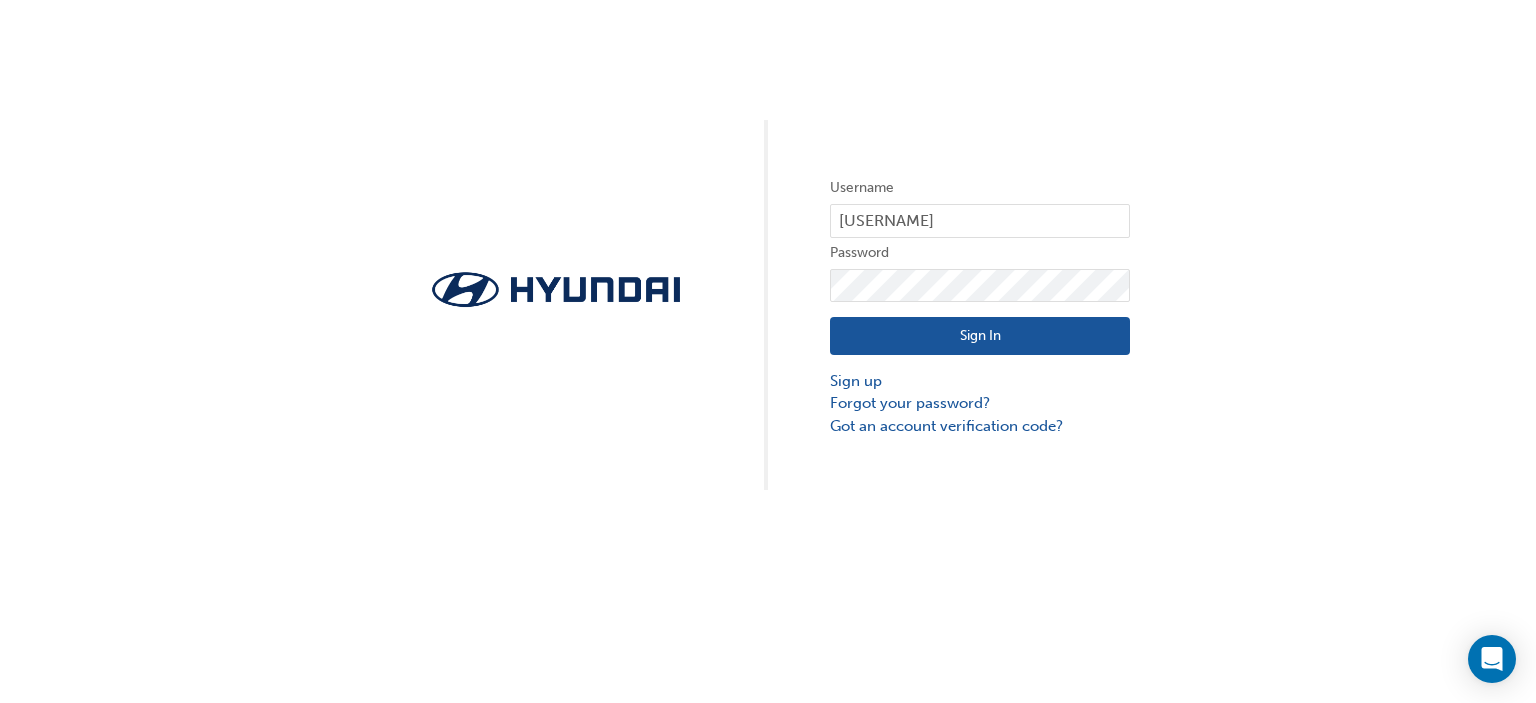 click on "Sign In" at bounding box center (980, 336) 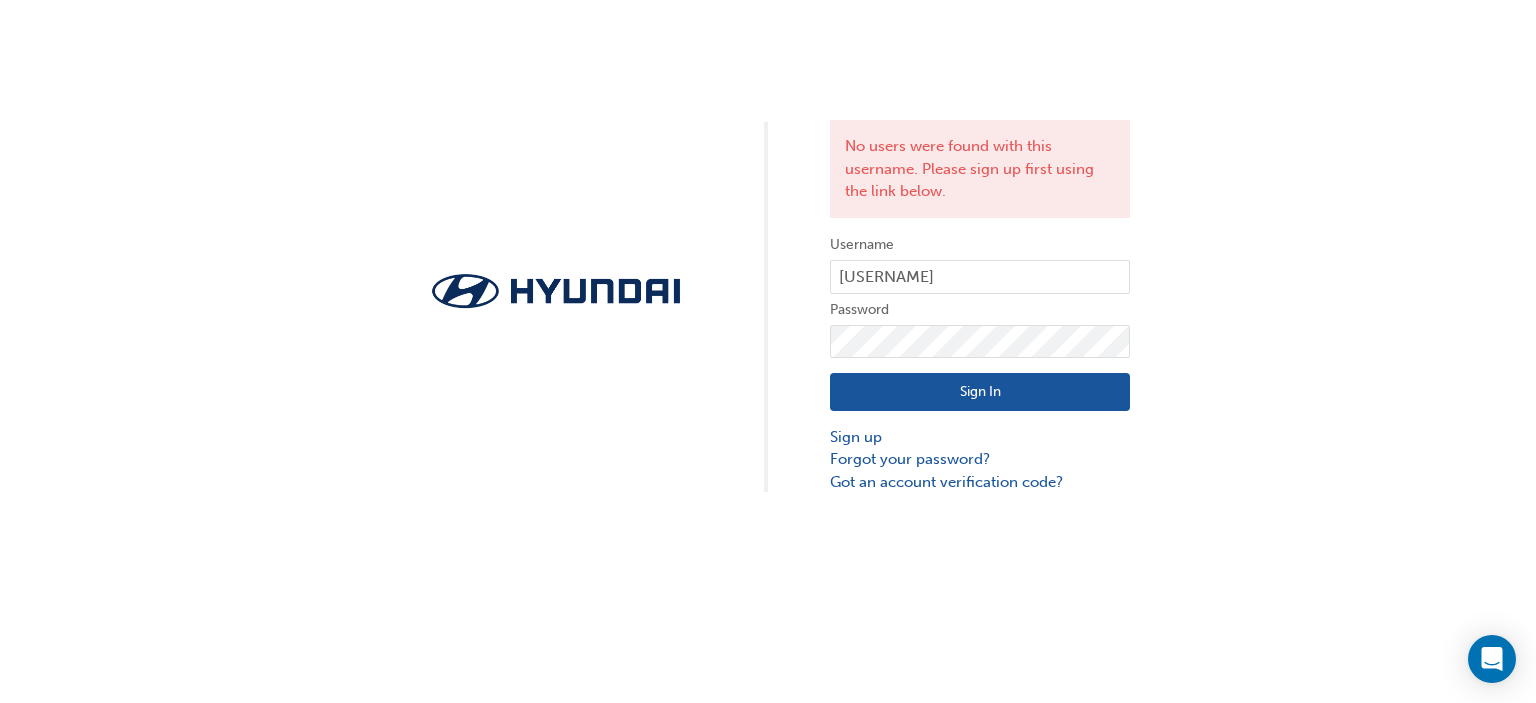 click on "No users were found with this username. Please sign up first using the link below. Username [USERNAME] Password Sign In Sign up Forgot your password? Got an account verification code?" at bounding box center [768, 351] 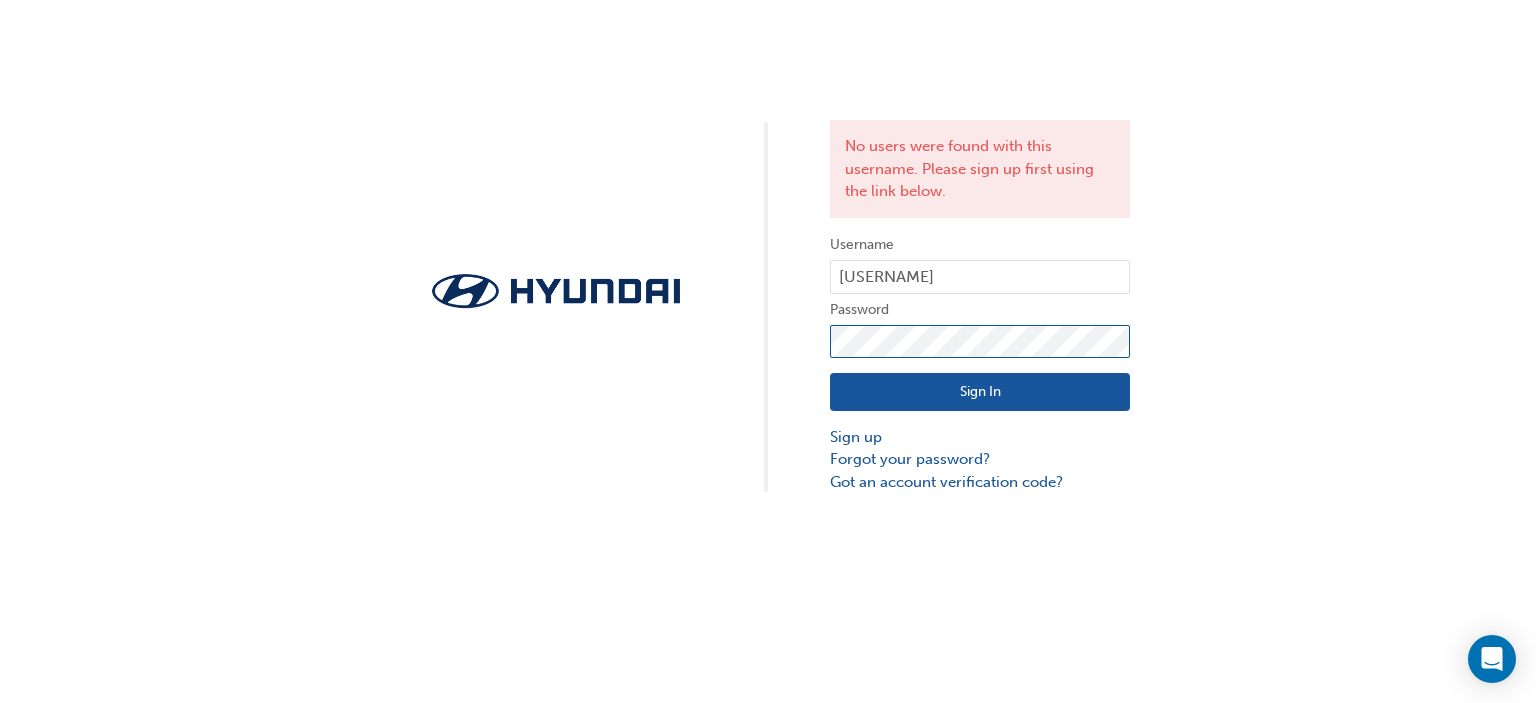 click on "No users were found with this username. Please sign up first using the link below. Username [USERNAME] Password Sign In Sign up Forgot your password? Got an account verification code?" at bounding box center (768, 246) 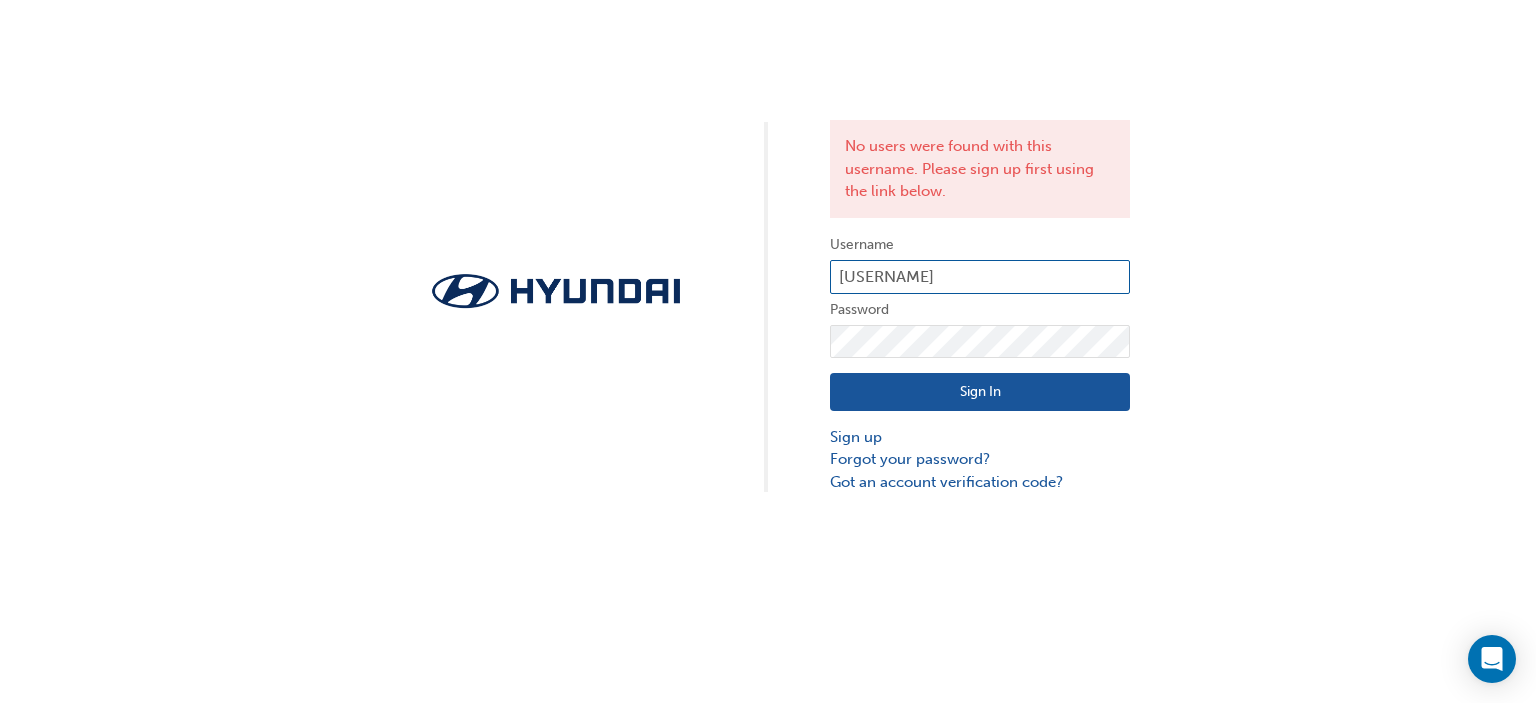 drag, startPoint x: 997, startPoint y: 282, endPoint x: 691, endPoint y: 294, distance: 306.2352 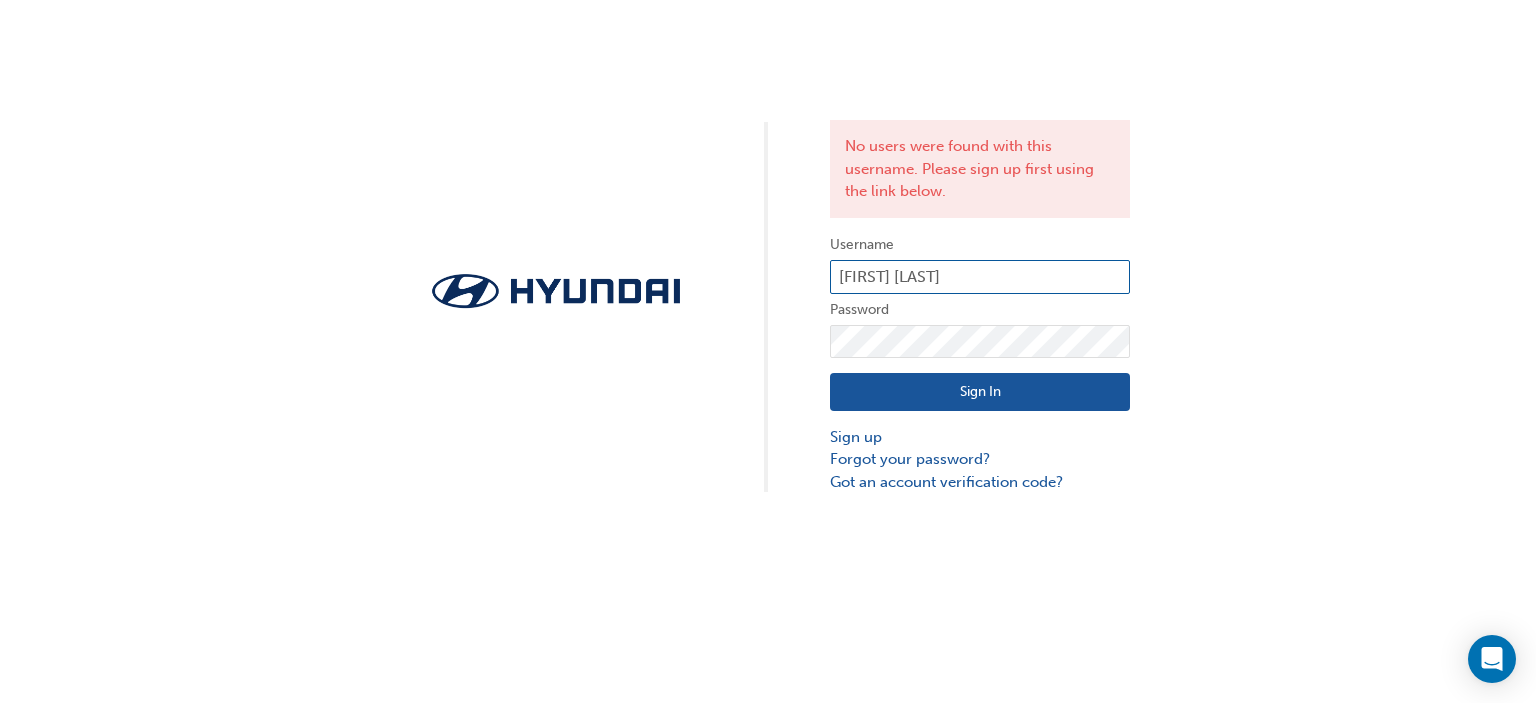 type on "[FIRST] [LAST]" 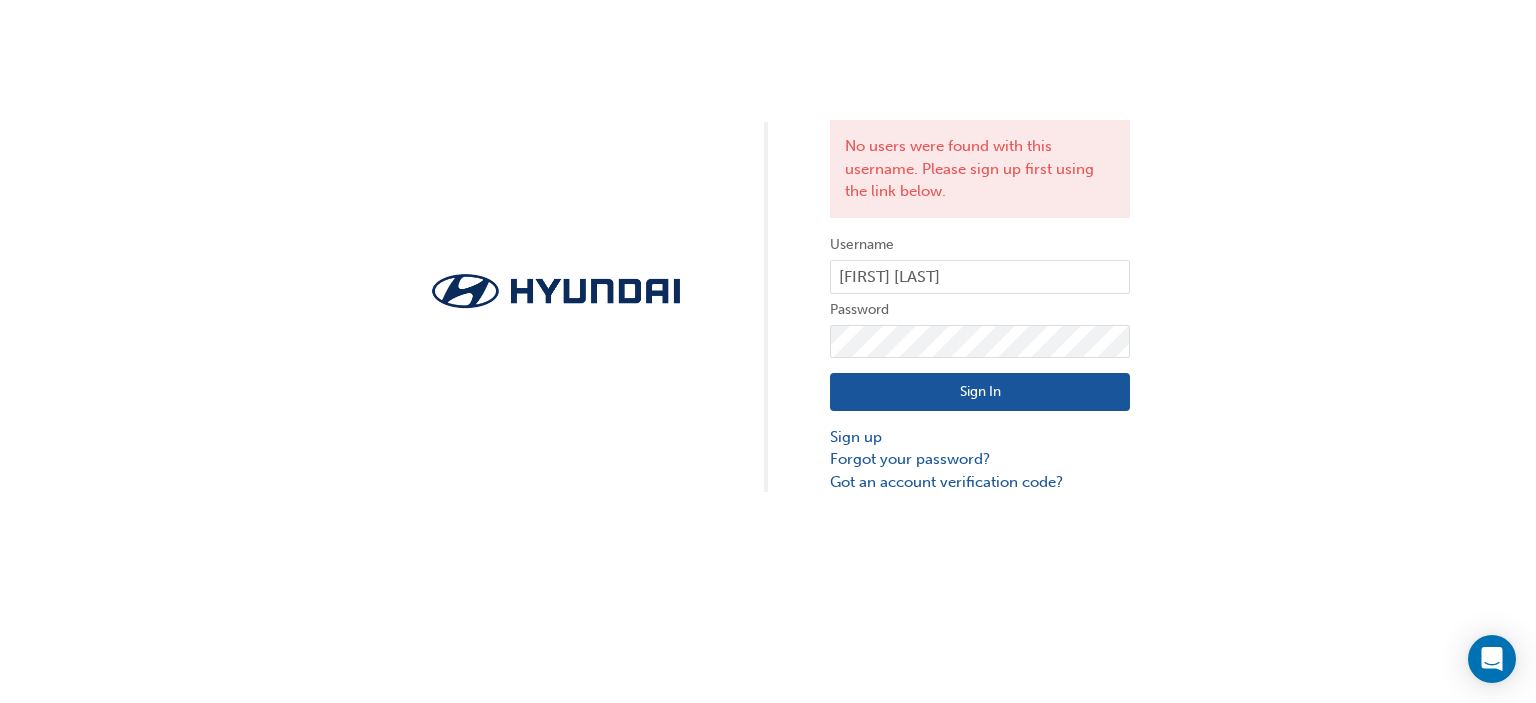 click on "Sign In" at bounding box center (980, 392) 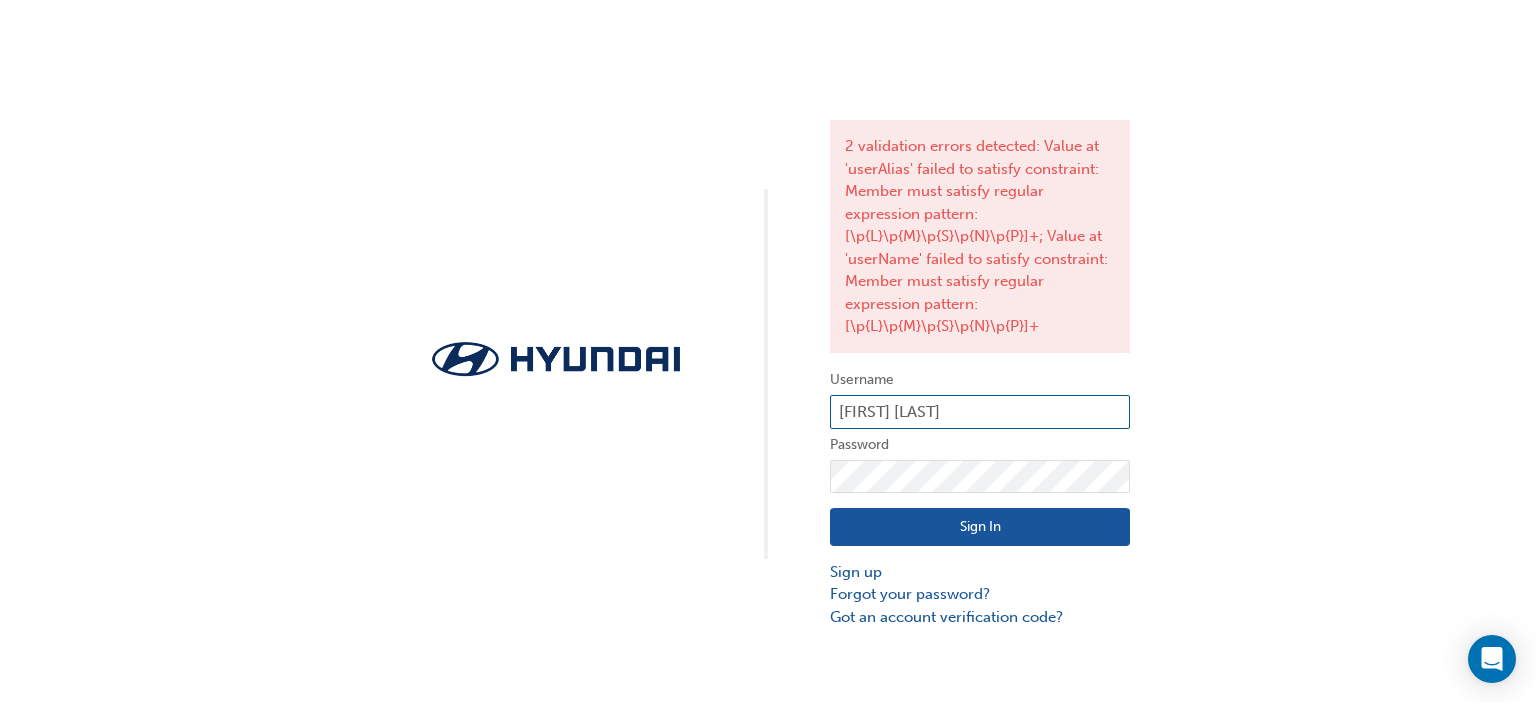 click on "[FIRST] [LAST]" at bounding box center (980, 412) 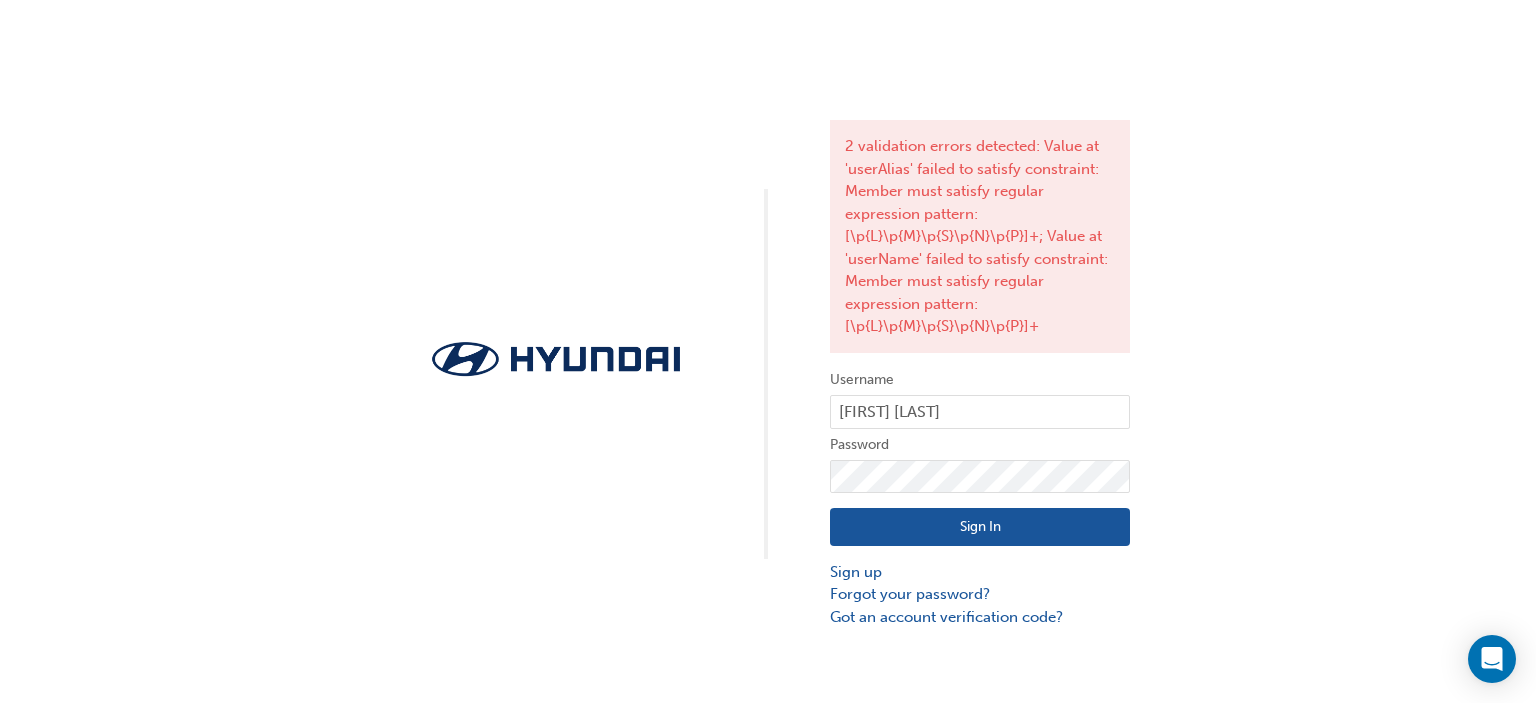 click on "Sign In" at bounding box center [980, 527] 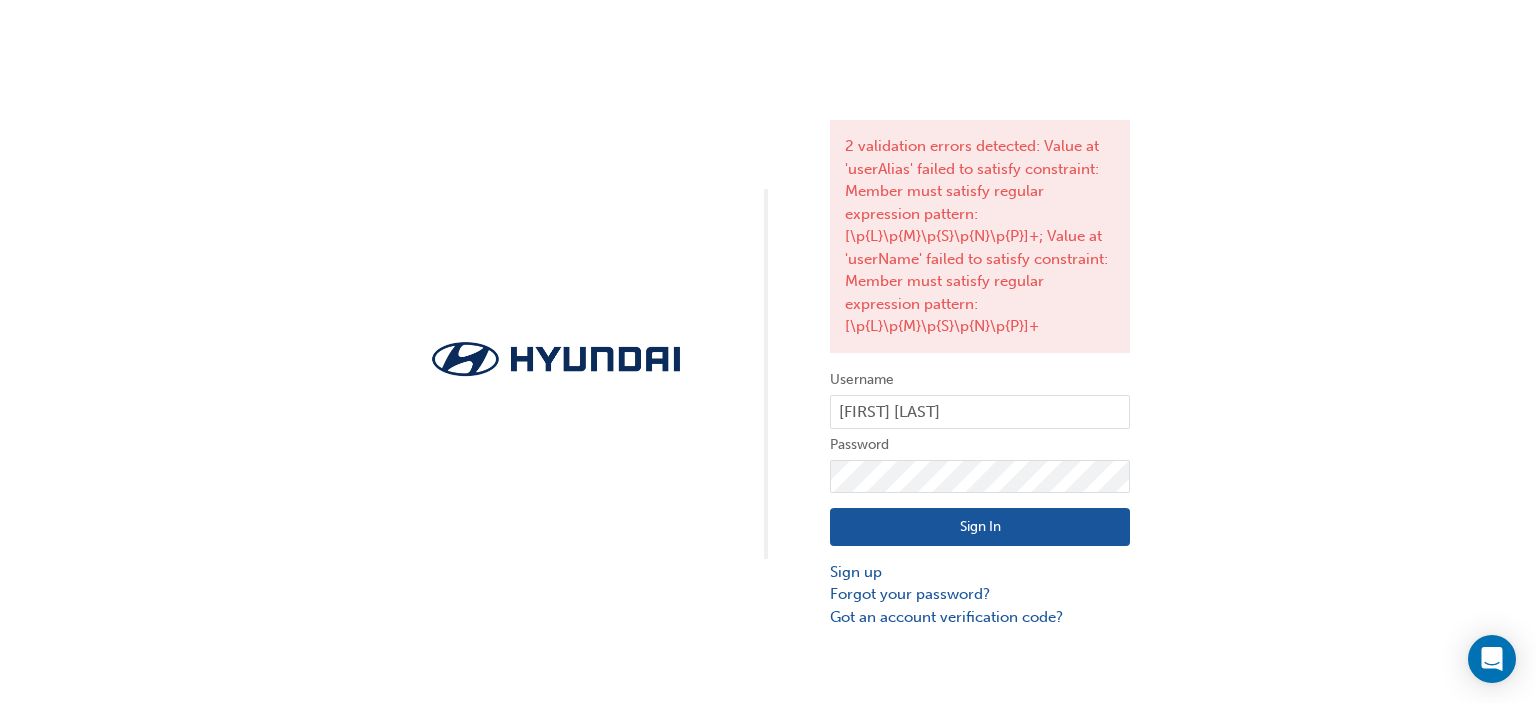 click on "Username [FIRST] [LAST] Password Sign In Sign up Forgot your password? Got an account verification code?" at bounding box center [980, 498] 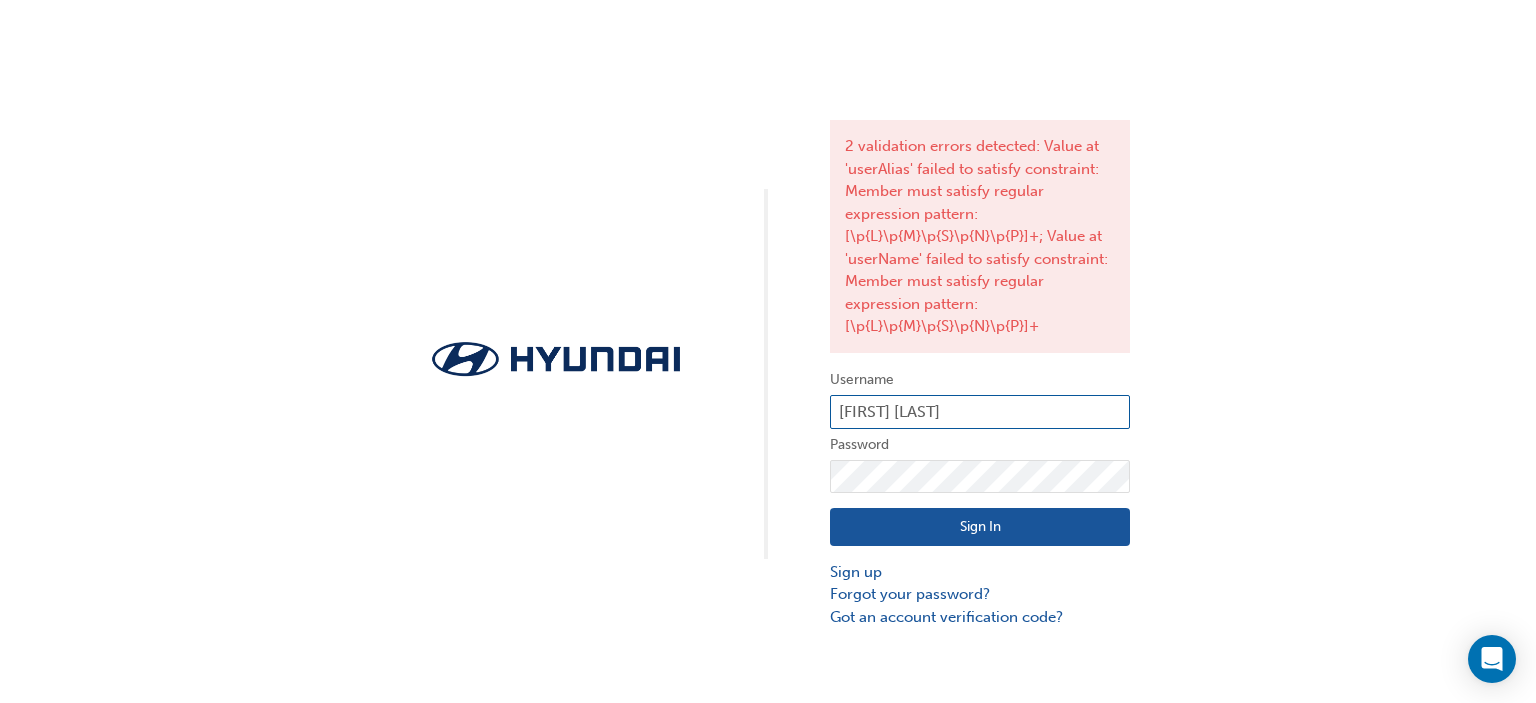 click on "[FIRST] [LAST]" at bounding box center (980, 412) 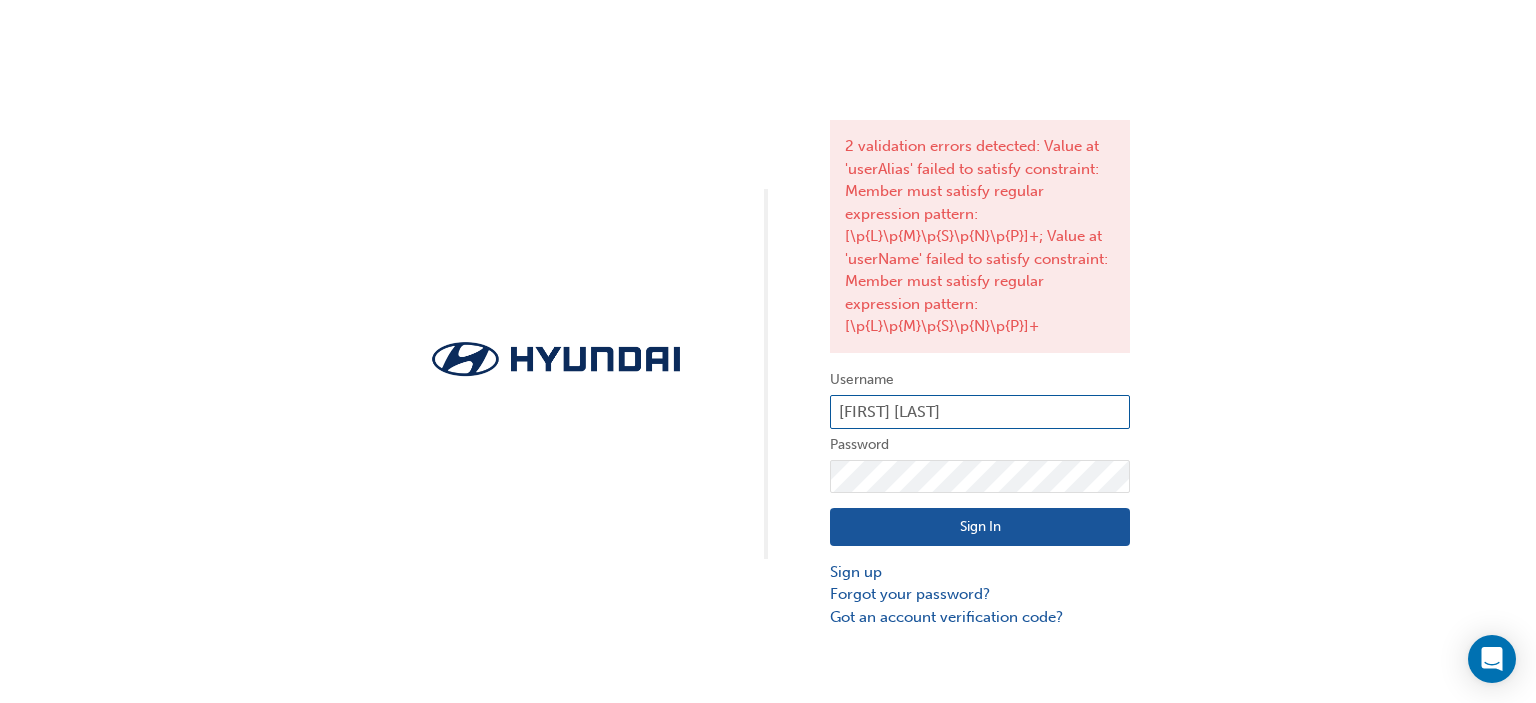 drag, startPoint x: 999, startPoint y: 419, endPoint x: 707, endPoint y: 409, distance: 292.17117 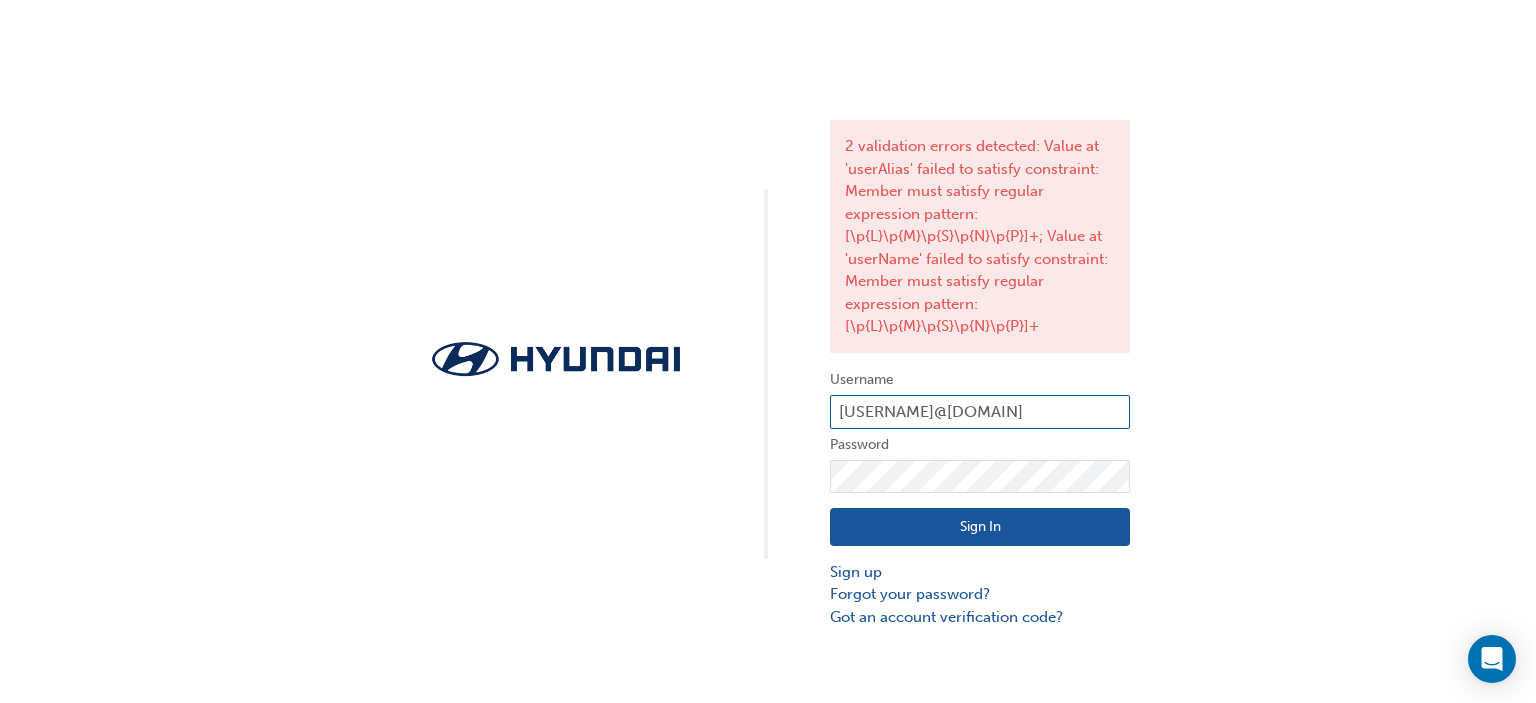 type on "[USERNAME]@[DOMAIN]" 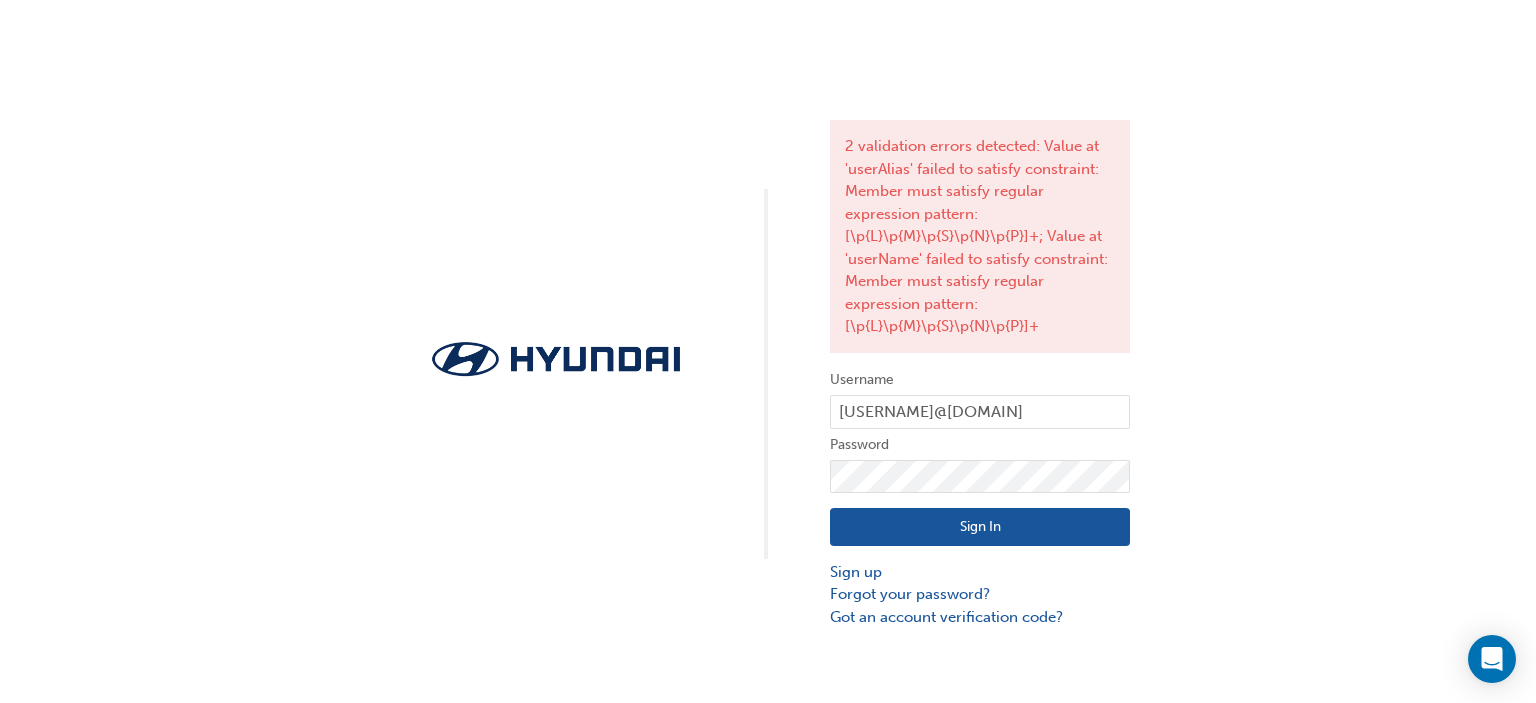 click on "Sign In" at bounding box center [980, 527] 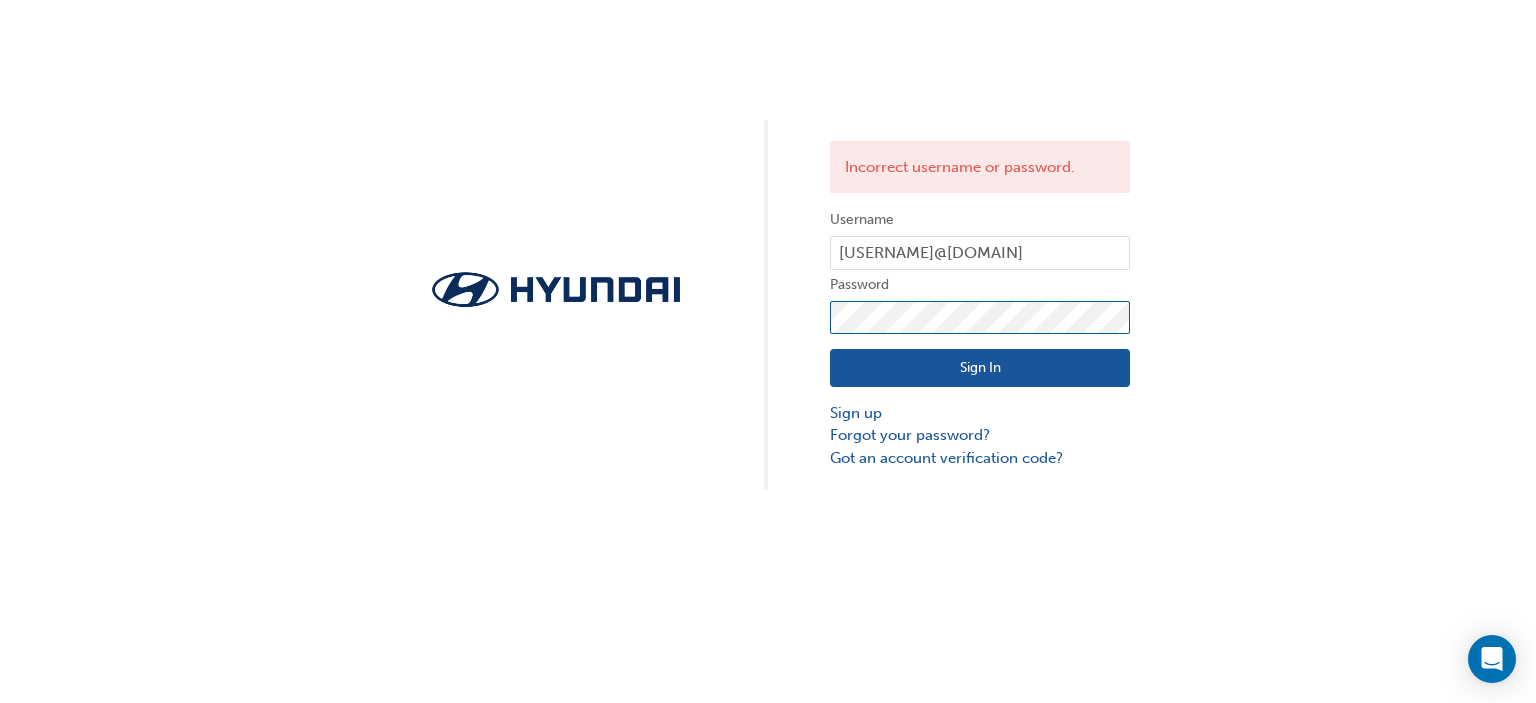 click on "Incorrect username or password. Username [USERNAME] Password Sign In Sign up Forgot your password? Got an account verification code?" at bounding box center (768, 245) 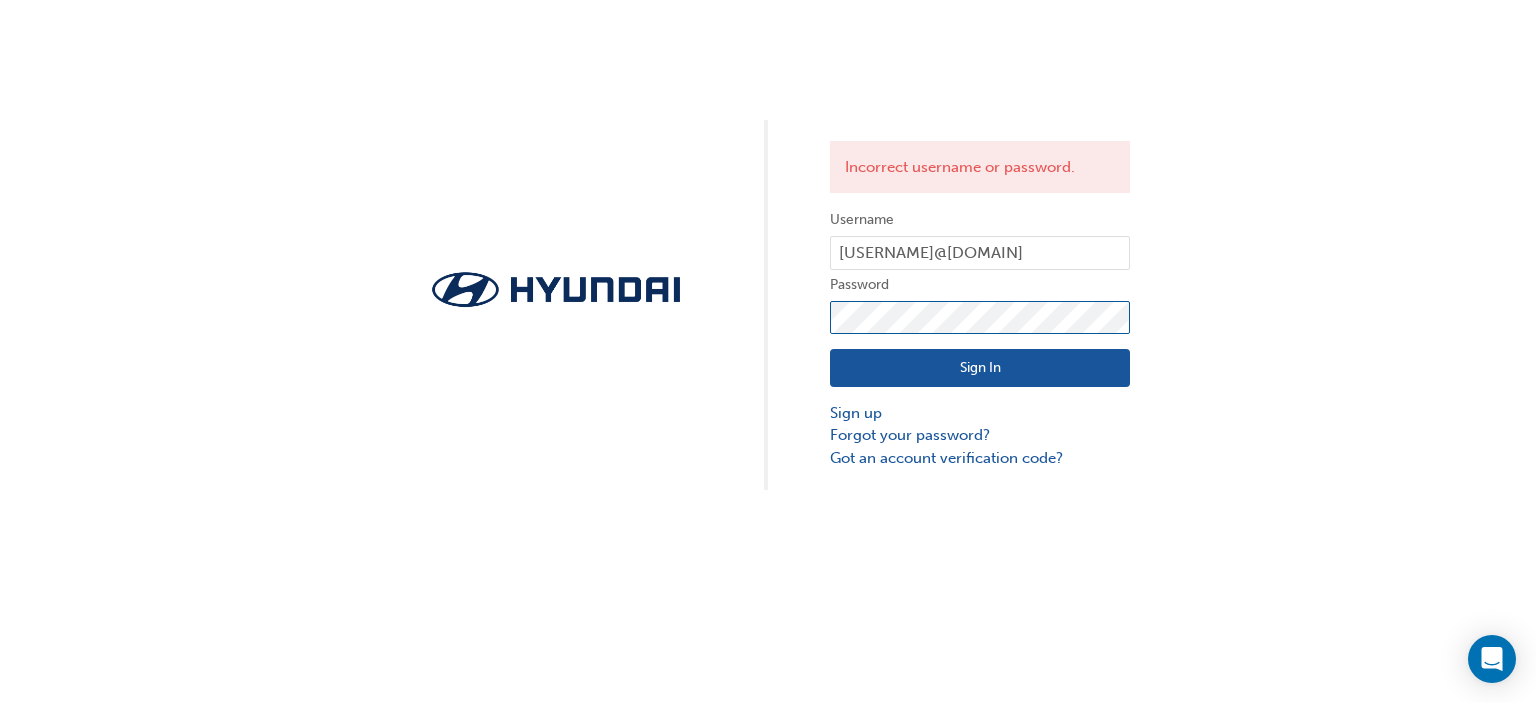 click on "Sign In" at bounding box center (980, 368) 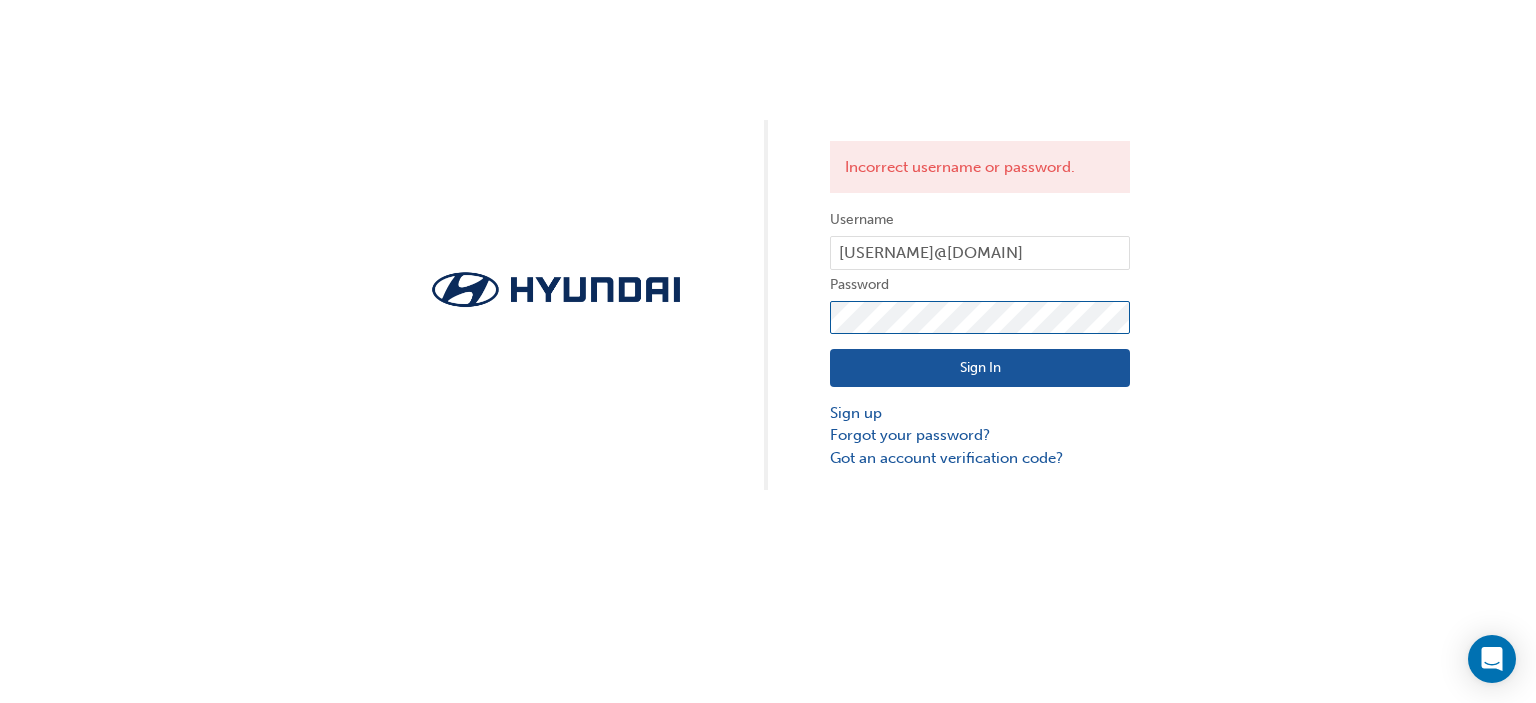 click on "Incorrect username or password. Username [USERNAME] Password Sign In Sign up Forgot your password? Got an account verification code?" at bounding box center [768, 245] 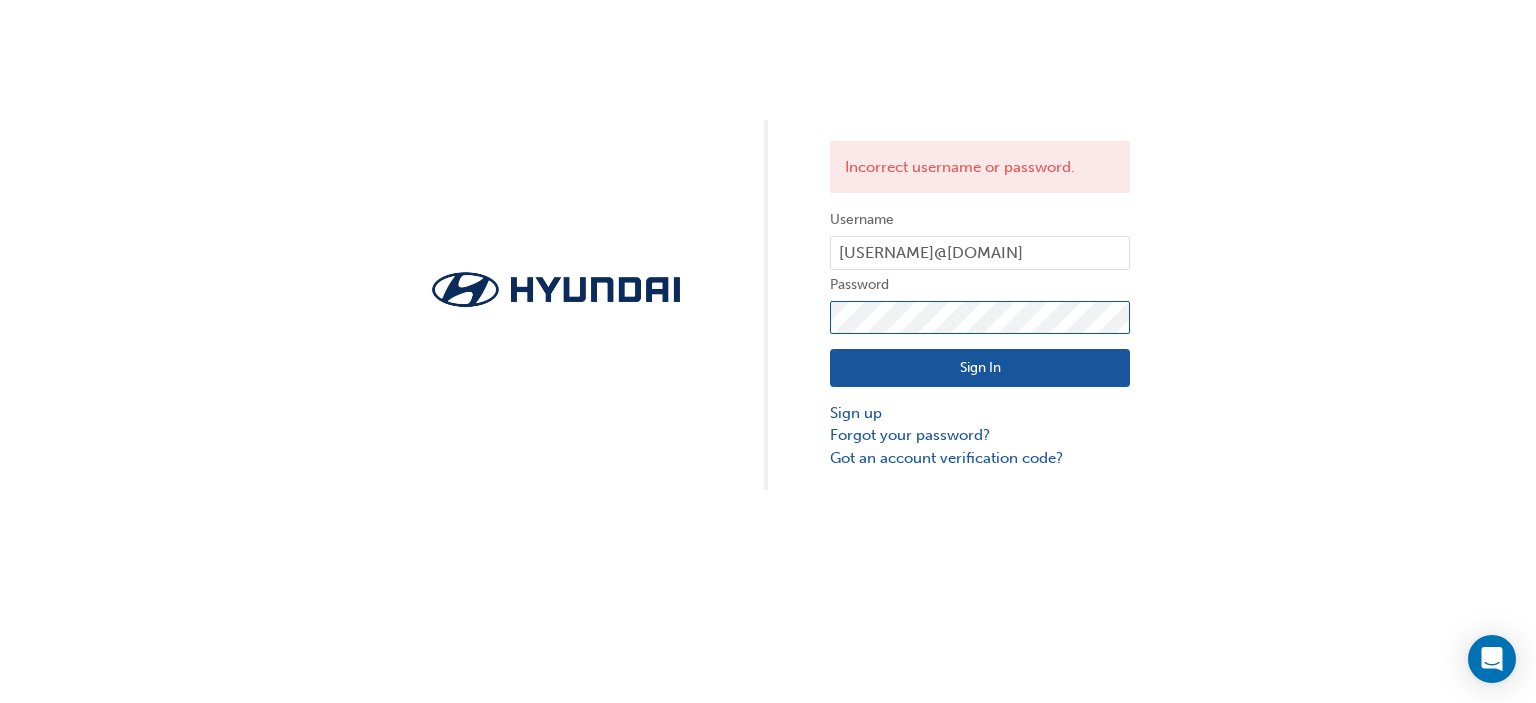 click on "Sign In" at bounding box center [980, 368] 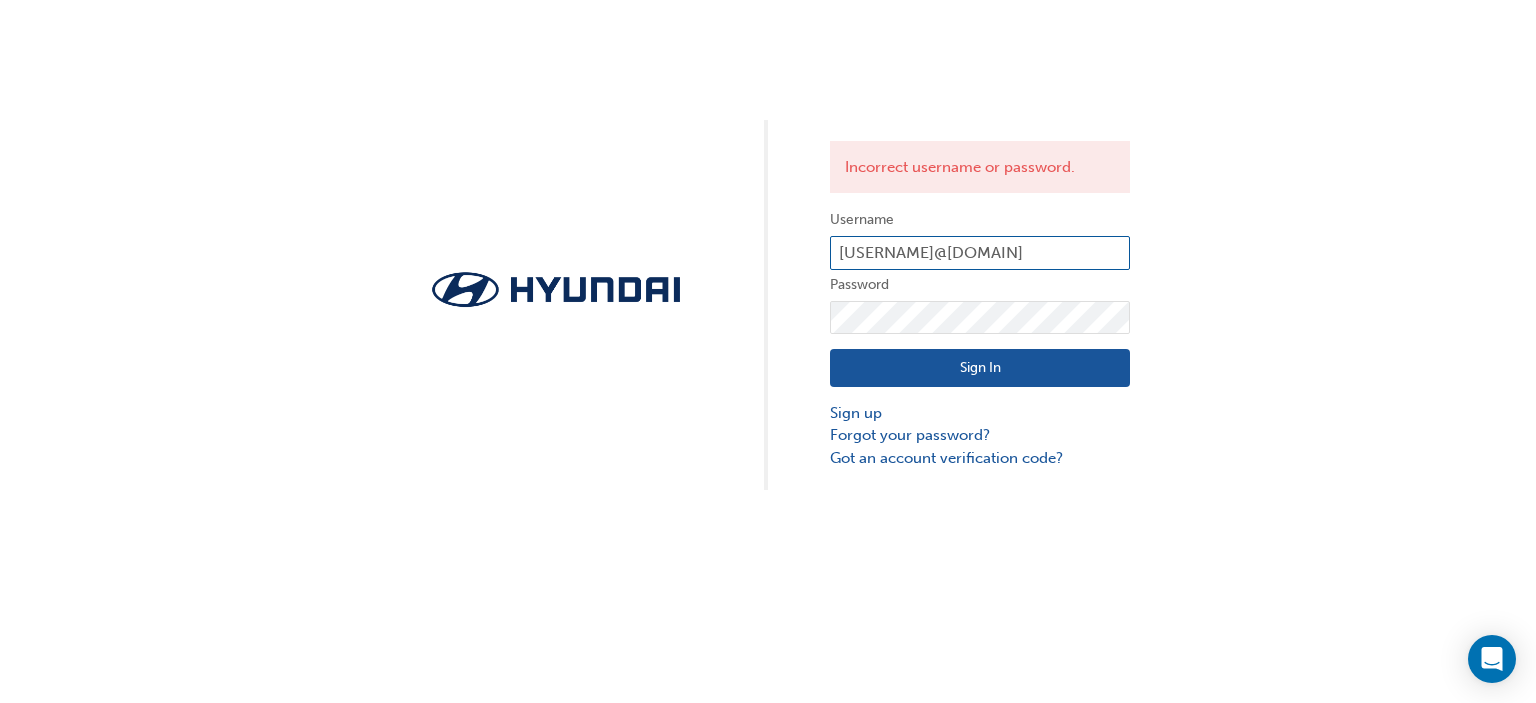 click on "[USERNAME]@[DOMAIN]" at bounding box center [980, 253] 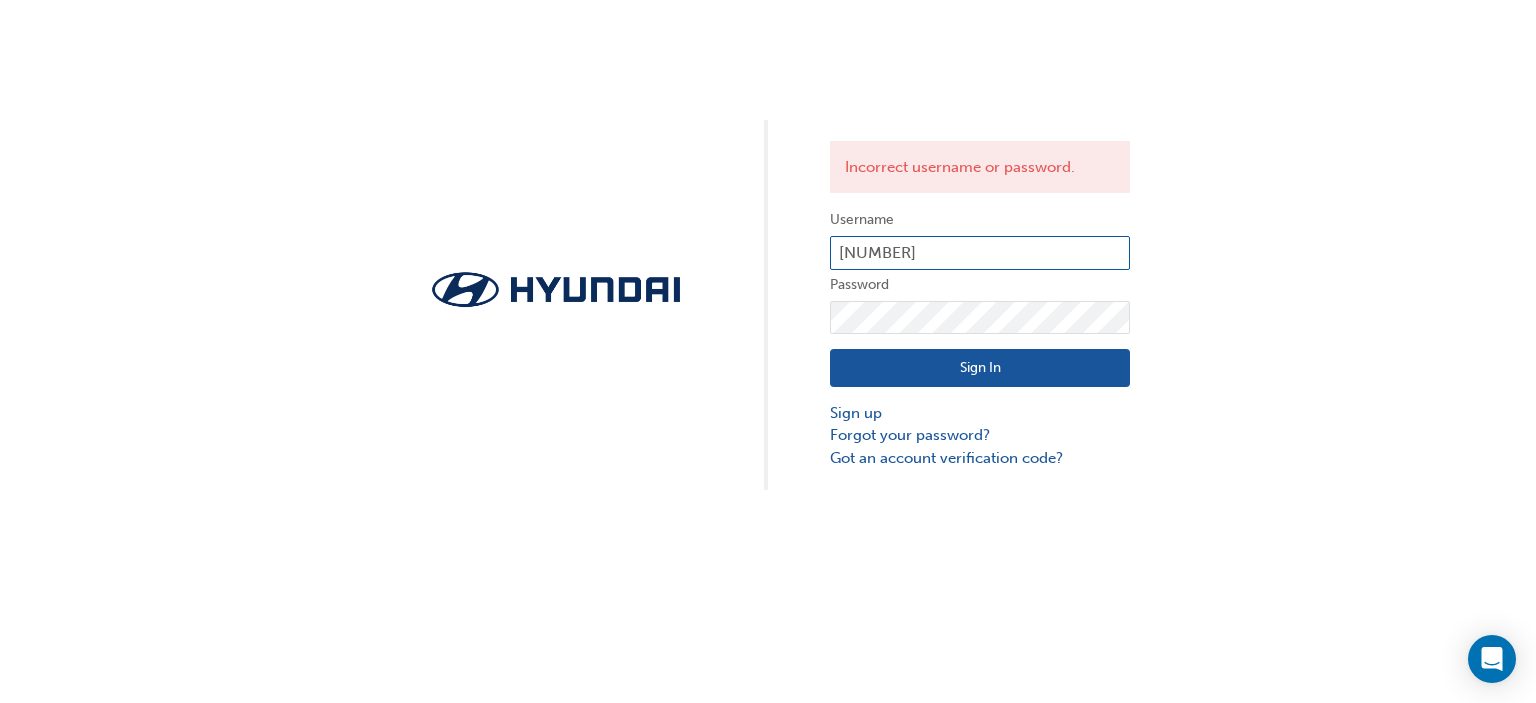 type on "[NUMBER]" 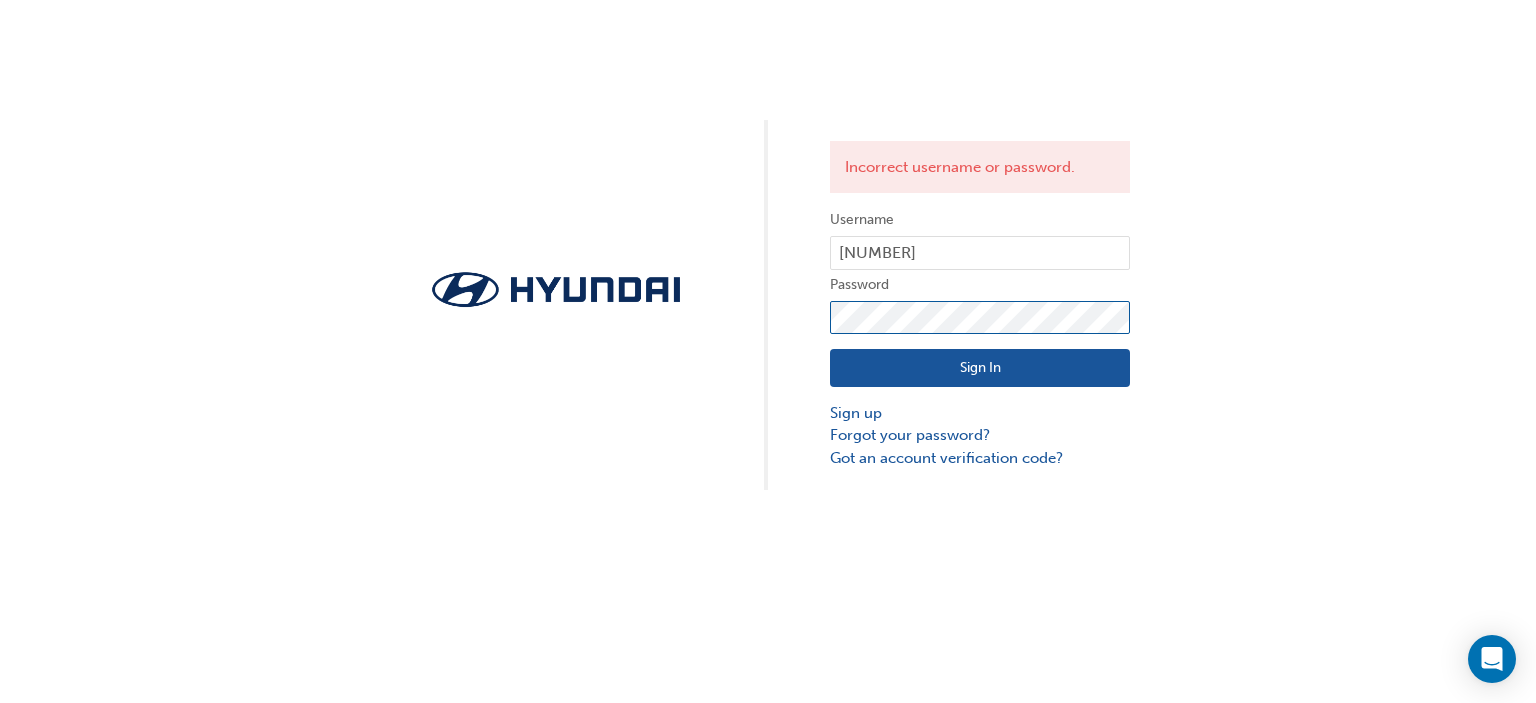 click on "Incorrect username or password. Username [NUMBER] Password Sign In Sign up Forgot your password? Got an account verification code?" at bounding box center (768, 245) 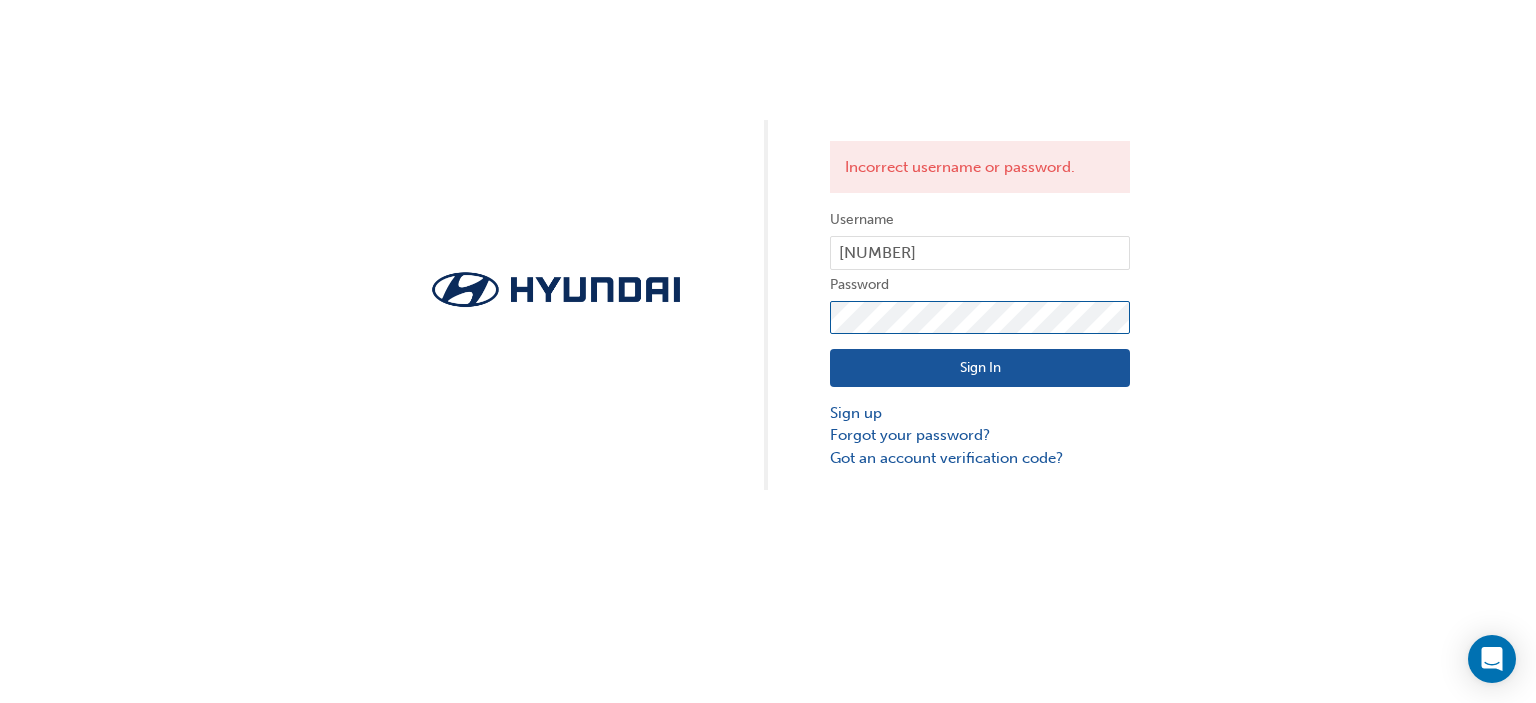 click on "Sign In" at bounding box center (980, 368) 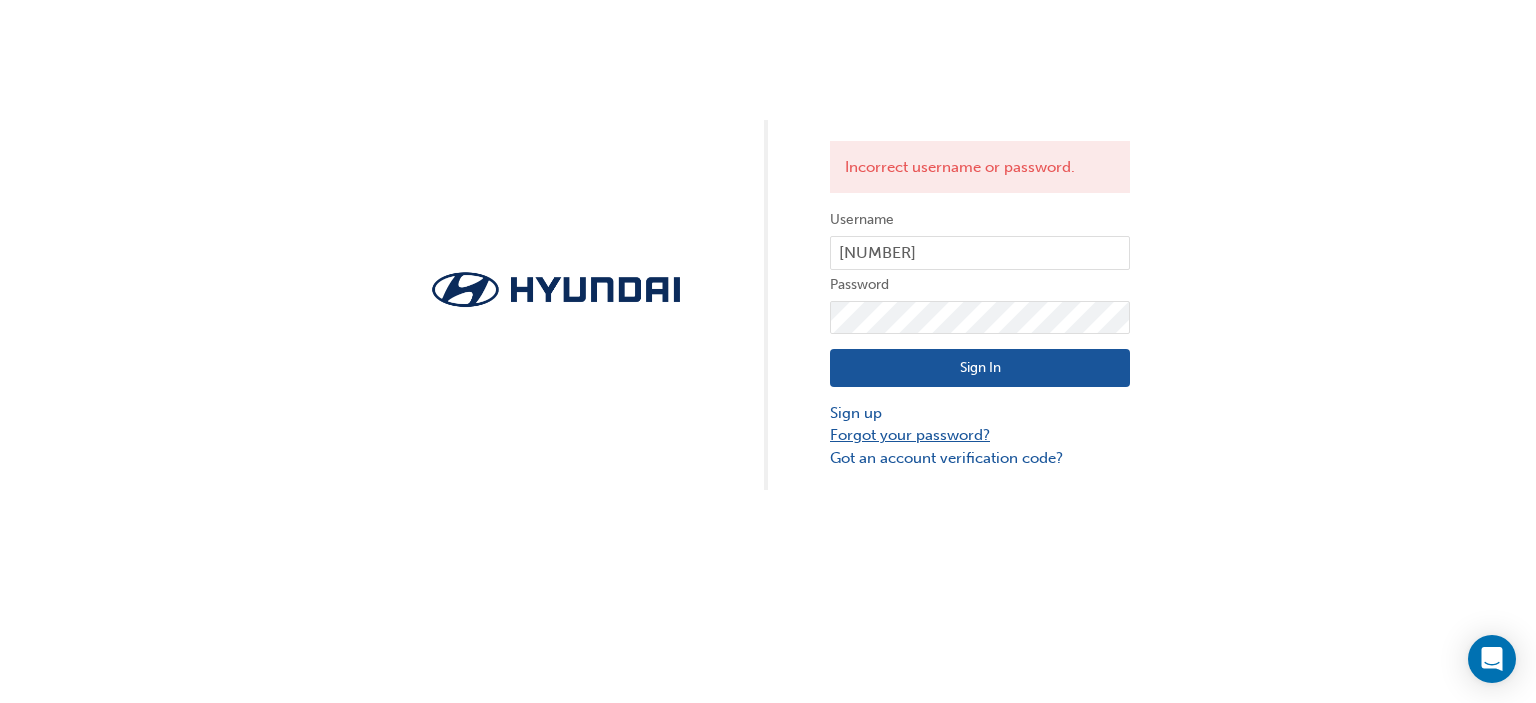 click on "Forgot your password?" at bounding box center [980, 435] 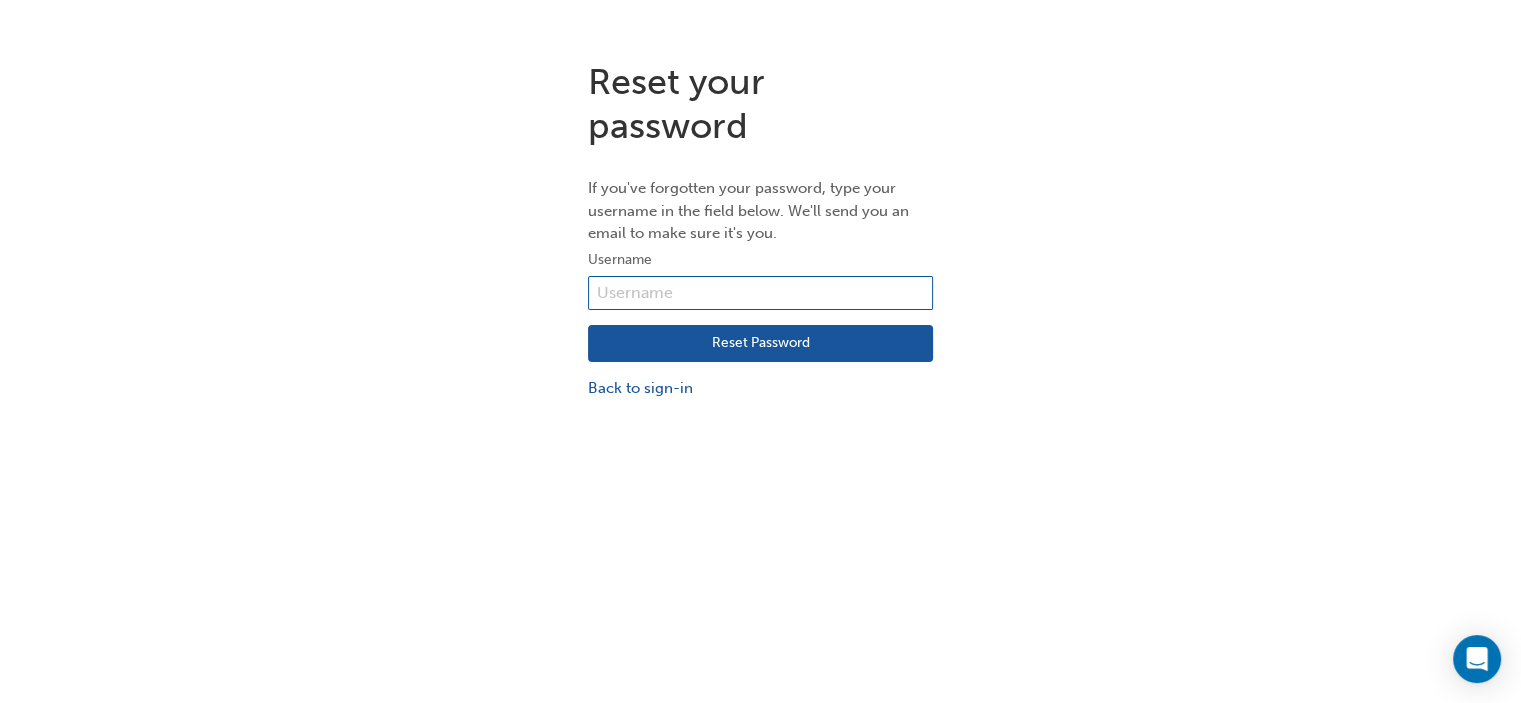 click at bounding box center (760, 293) 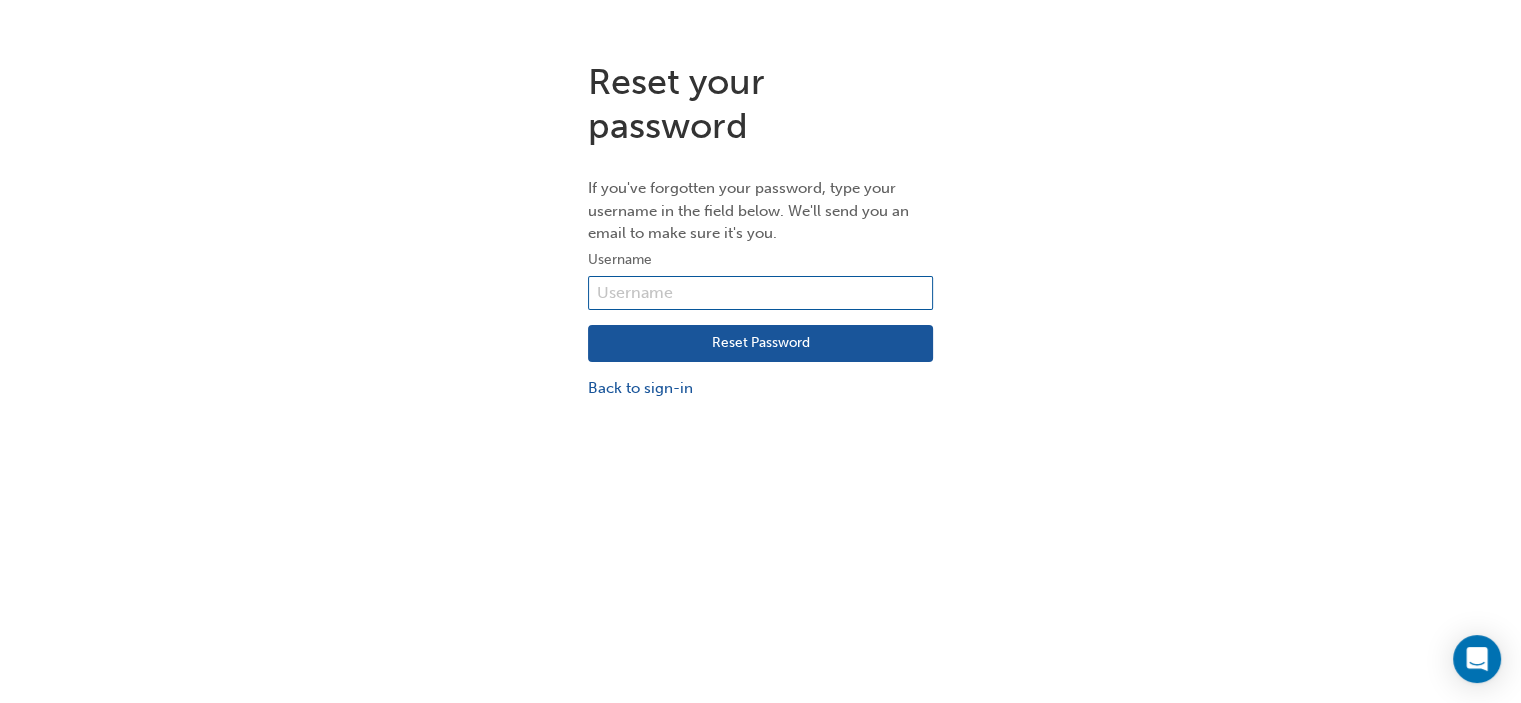 type on "[NUMBER]" 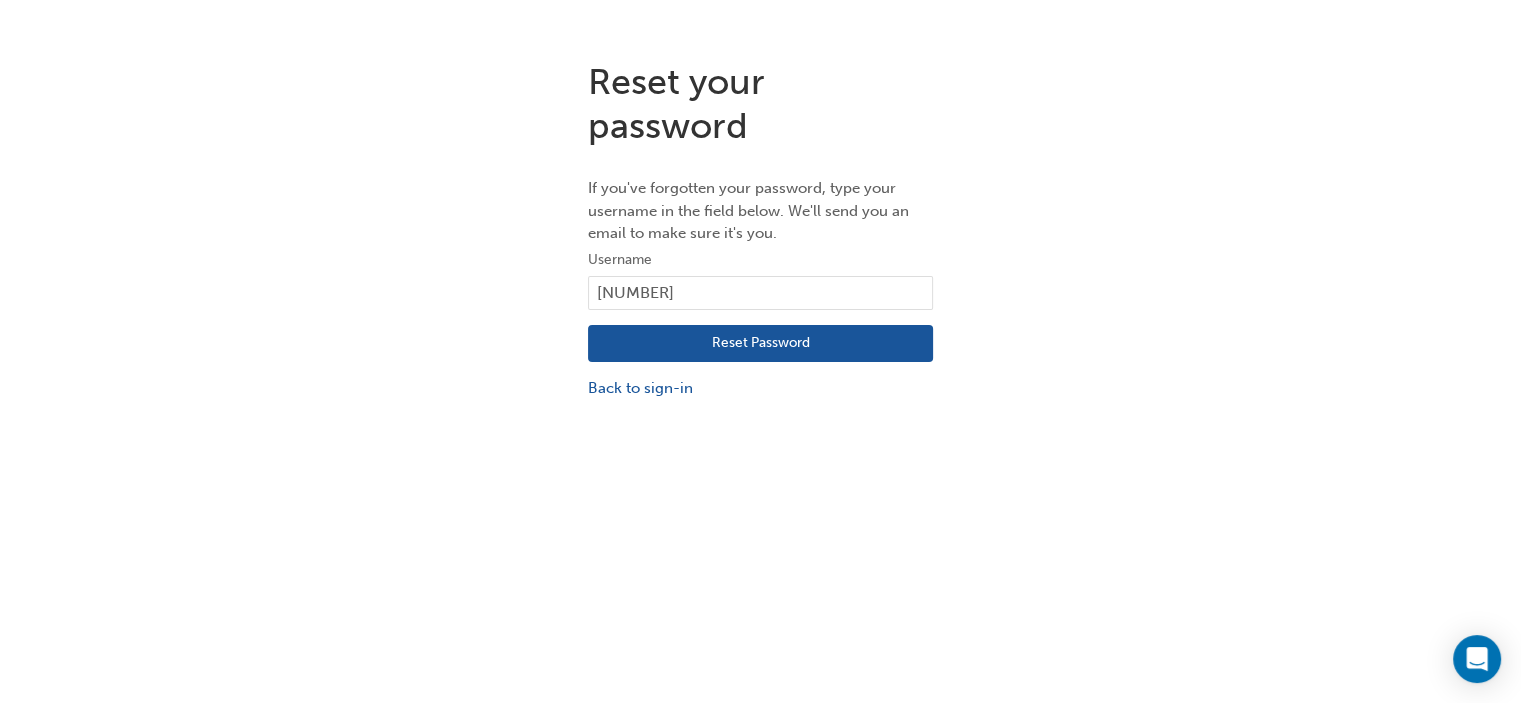 click on "Reset Password" at bounding box center (760, 344) 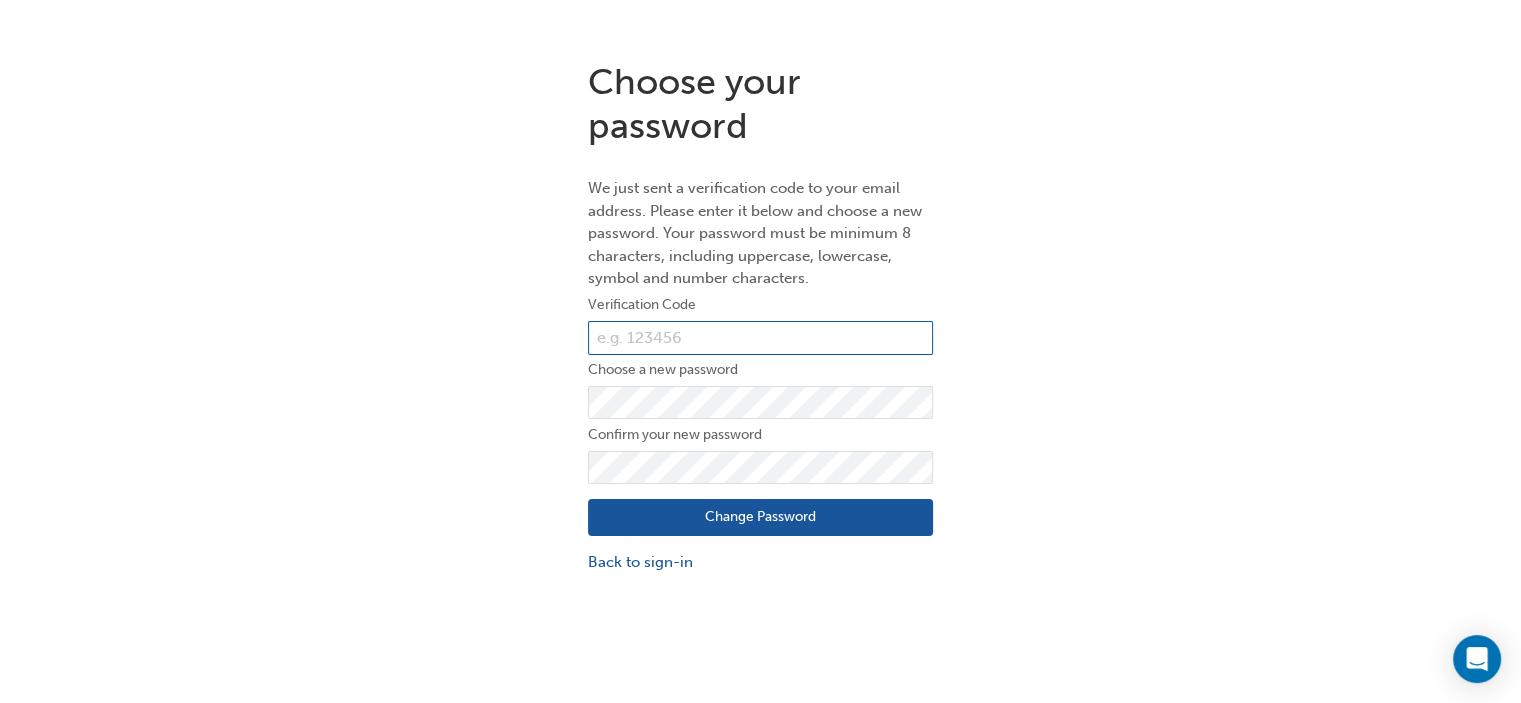 click at bounding box center (760, 338) 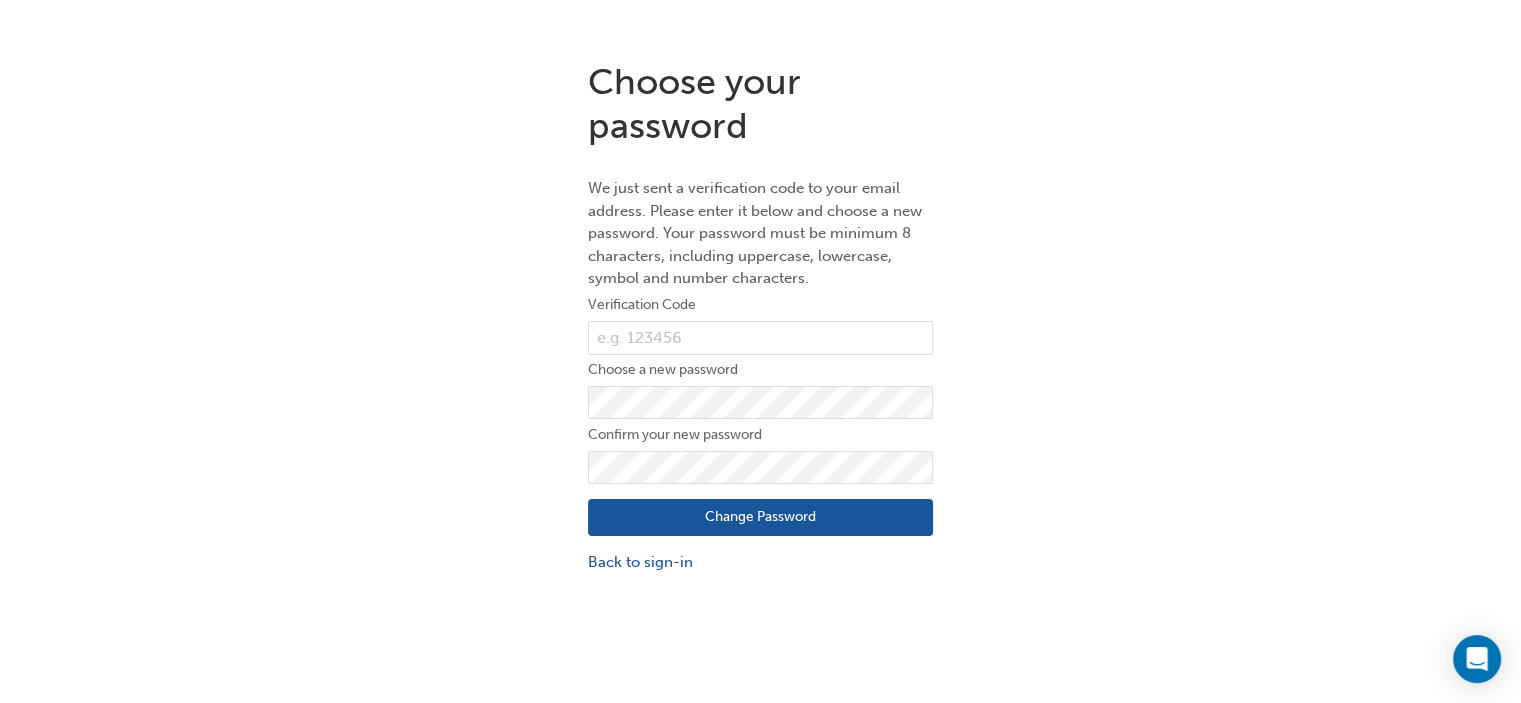 click on "Choose your password We just sent a verification code to your email address. Please enter it below and choose a new password. Your password must be minimum 8 characters, including uppercase, lowercase, symbol and number characters. Verification Code Choose a new password Confirm your new password Change Password Back to sign-in" at bounding box center [760, 317] 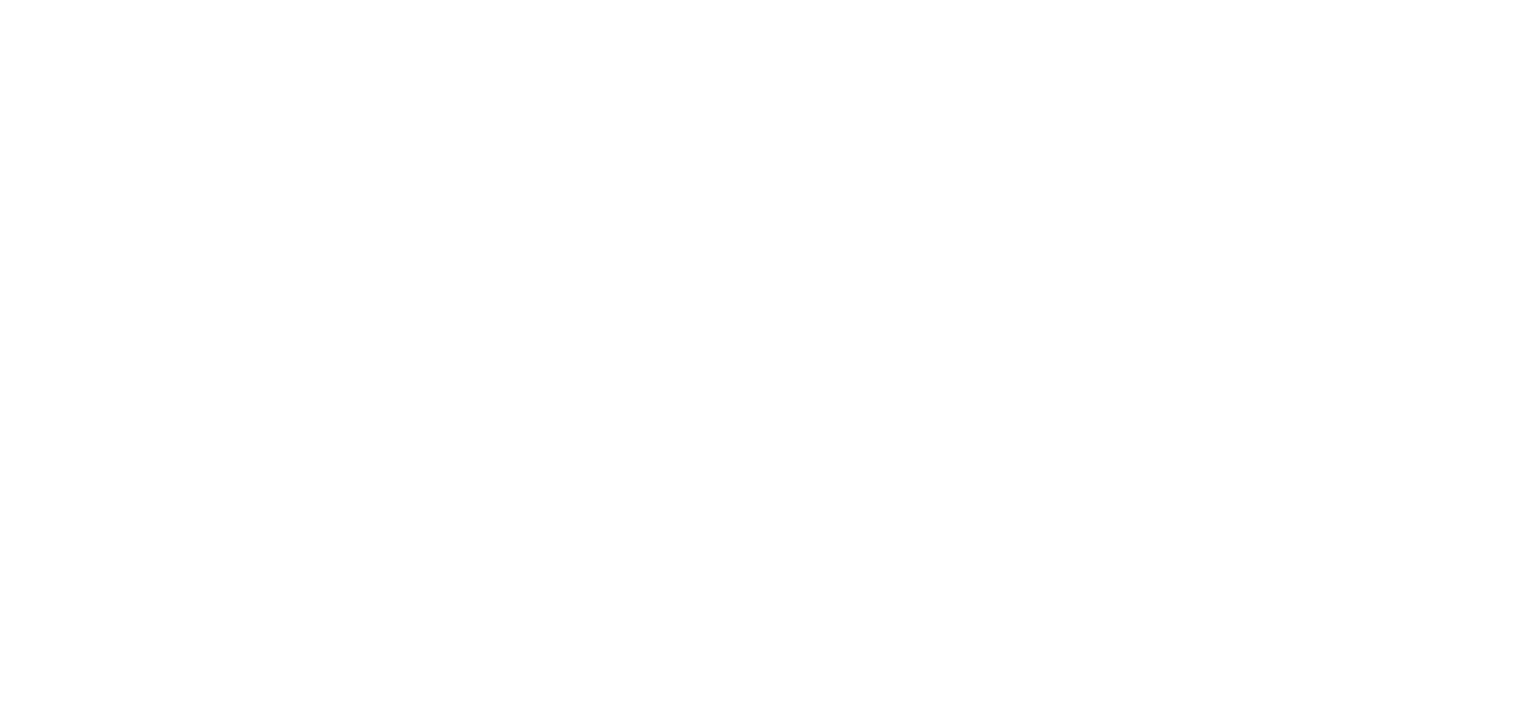 scroll, scrollTop: 0, scrollLeft: 0, axis: both 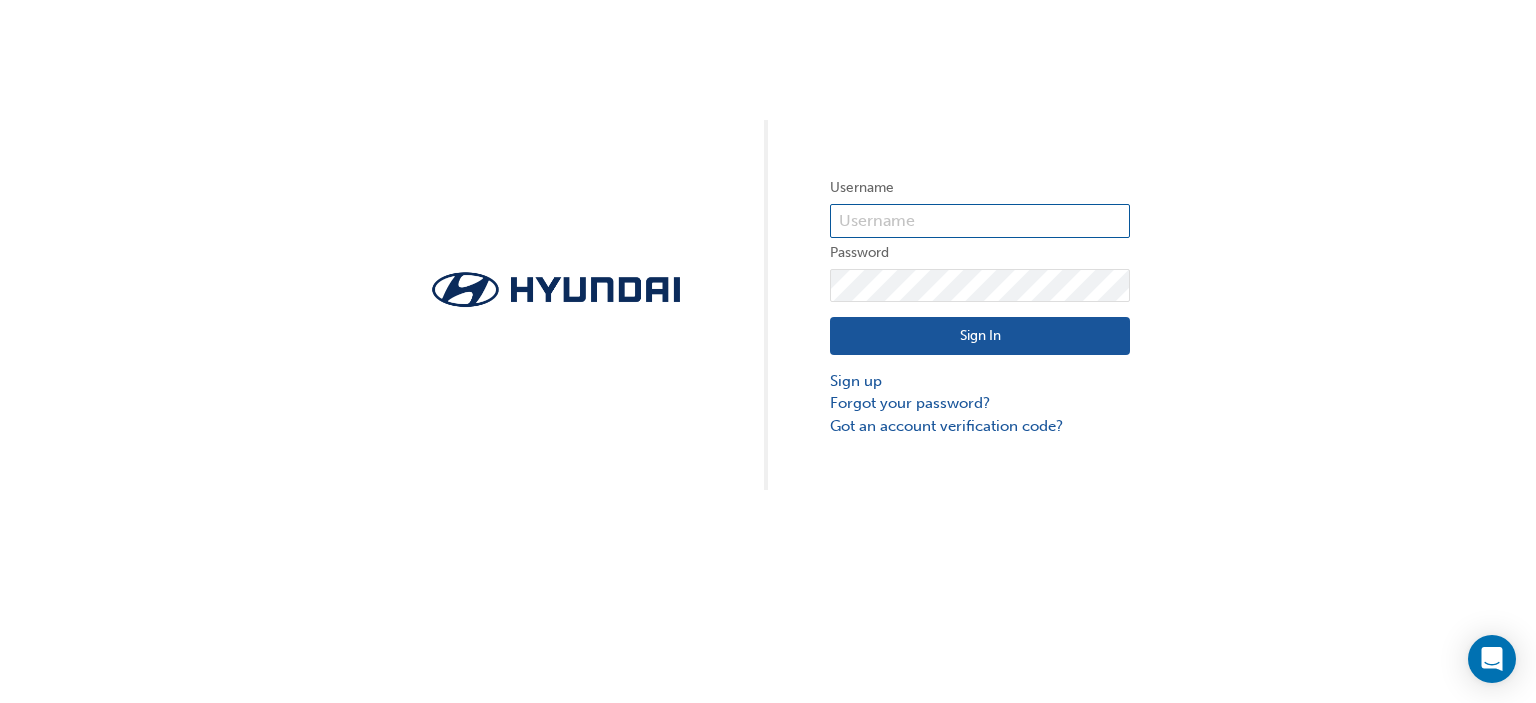 click at bounding box center [980, 221] 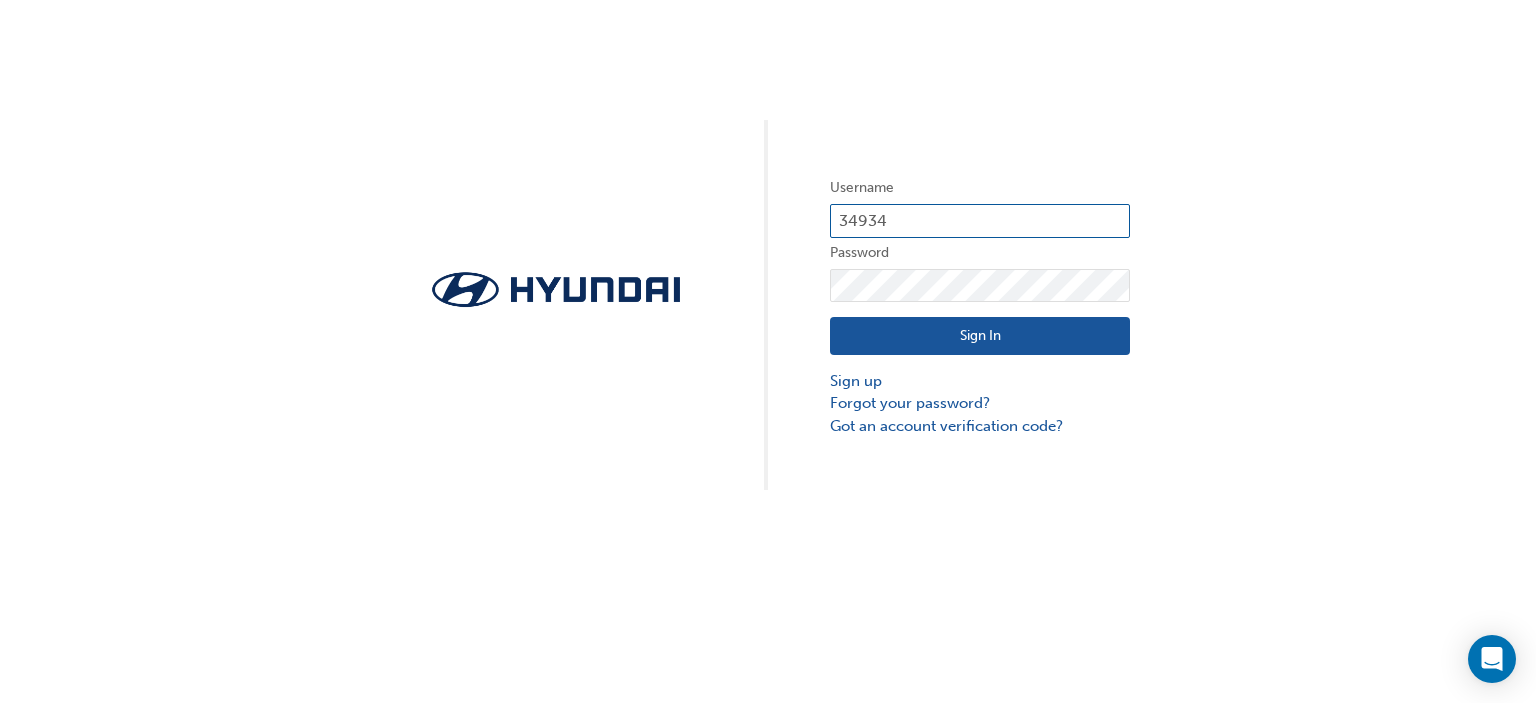 drag, startPoint x: 908, startPoint y: 218, endPoint x: 840, endPoint y: 206, distance: 69.050705 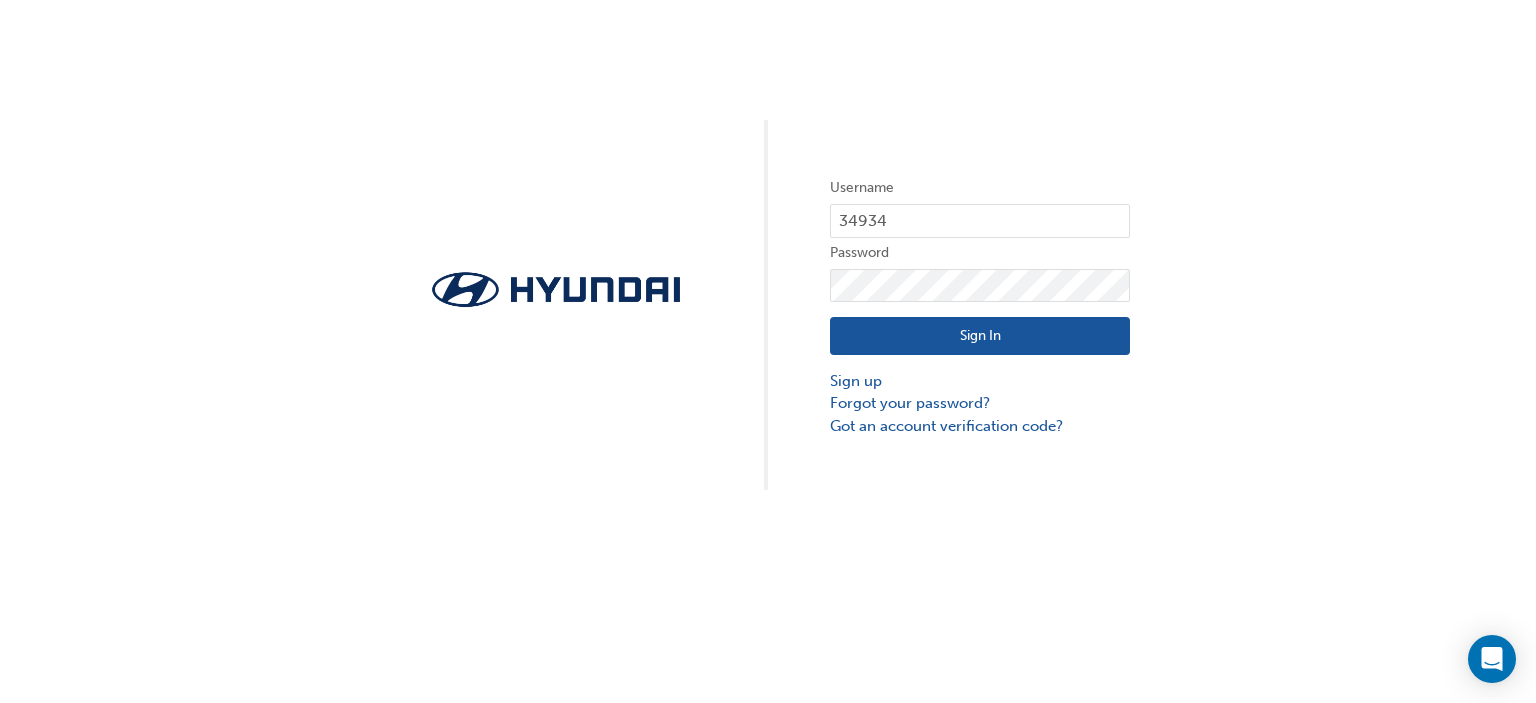 click on "Sign In" at bounding box center [980, 336] 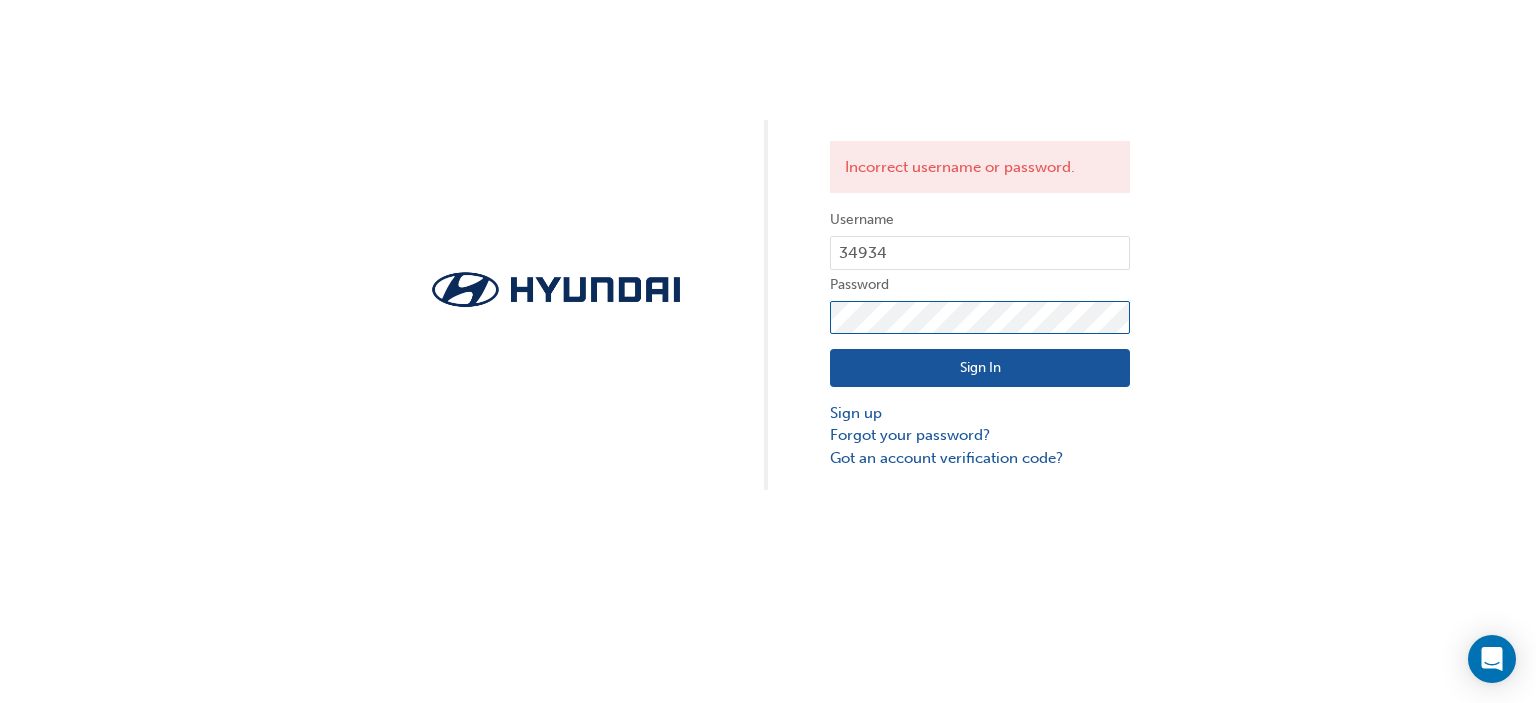 click on "Incorrect username or password. Username [NUMBER] Password Sign In Sign up Forgot your password? Got an account verification code?" at bounding box center (768, 245) 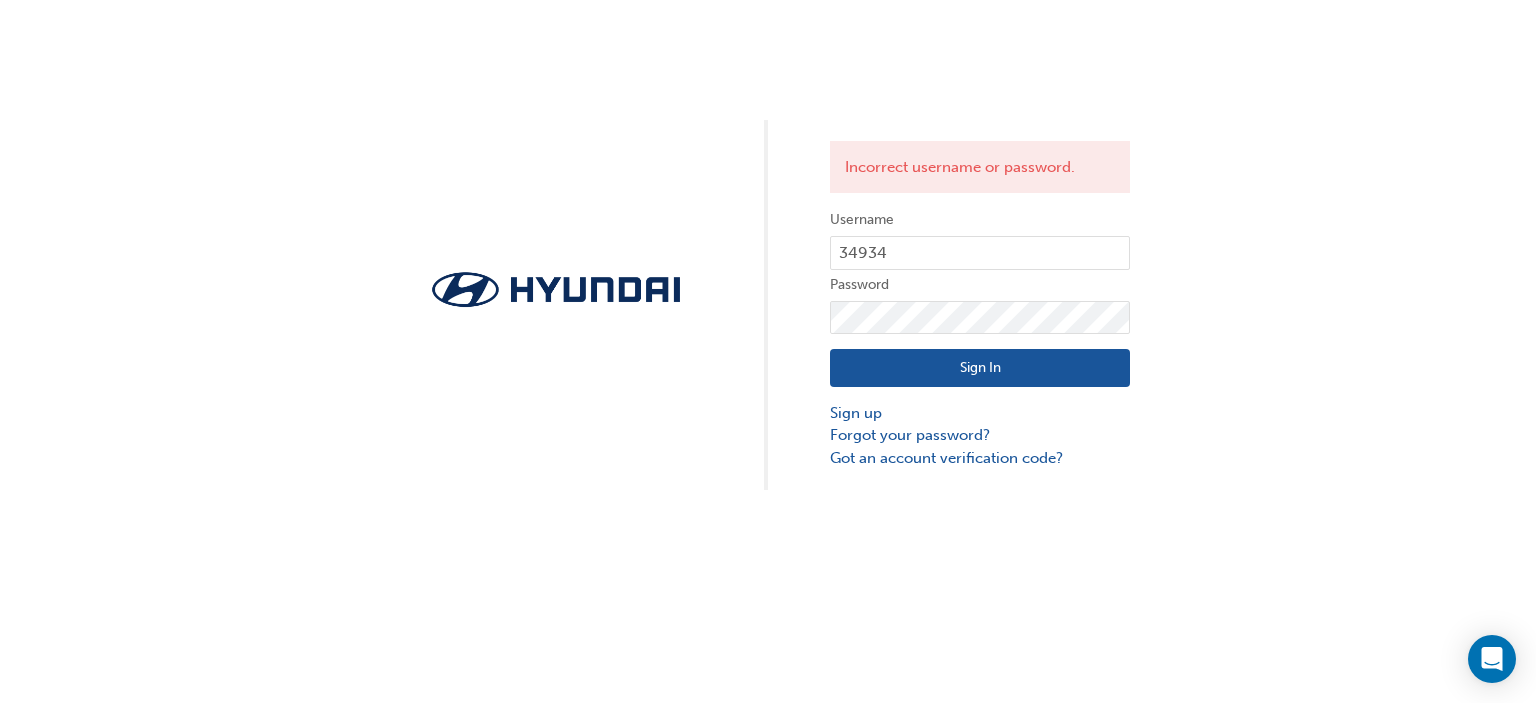 click on "Sign In" at bounding box center (980, 368) 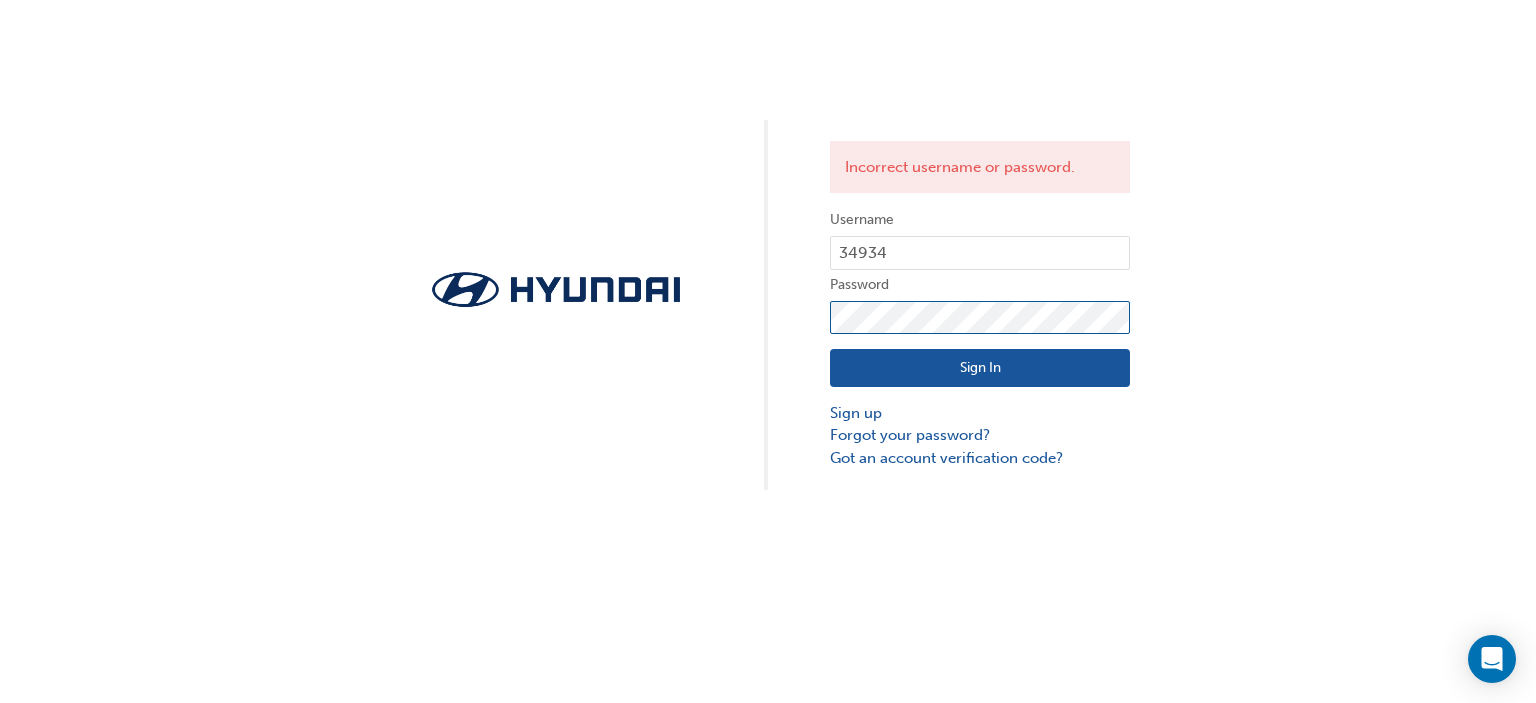 click on "Incorrect username or password. Username [NUMBER] Password Sign In Sign up Forgot your password? Got an account verification code?" at bounding box center [768, 245] 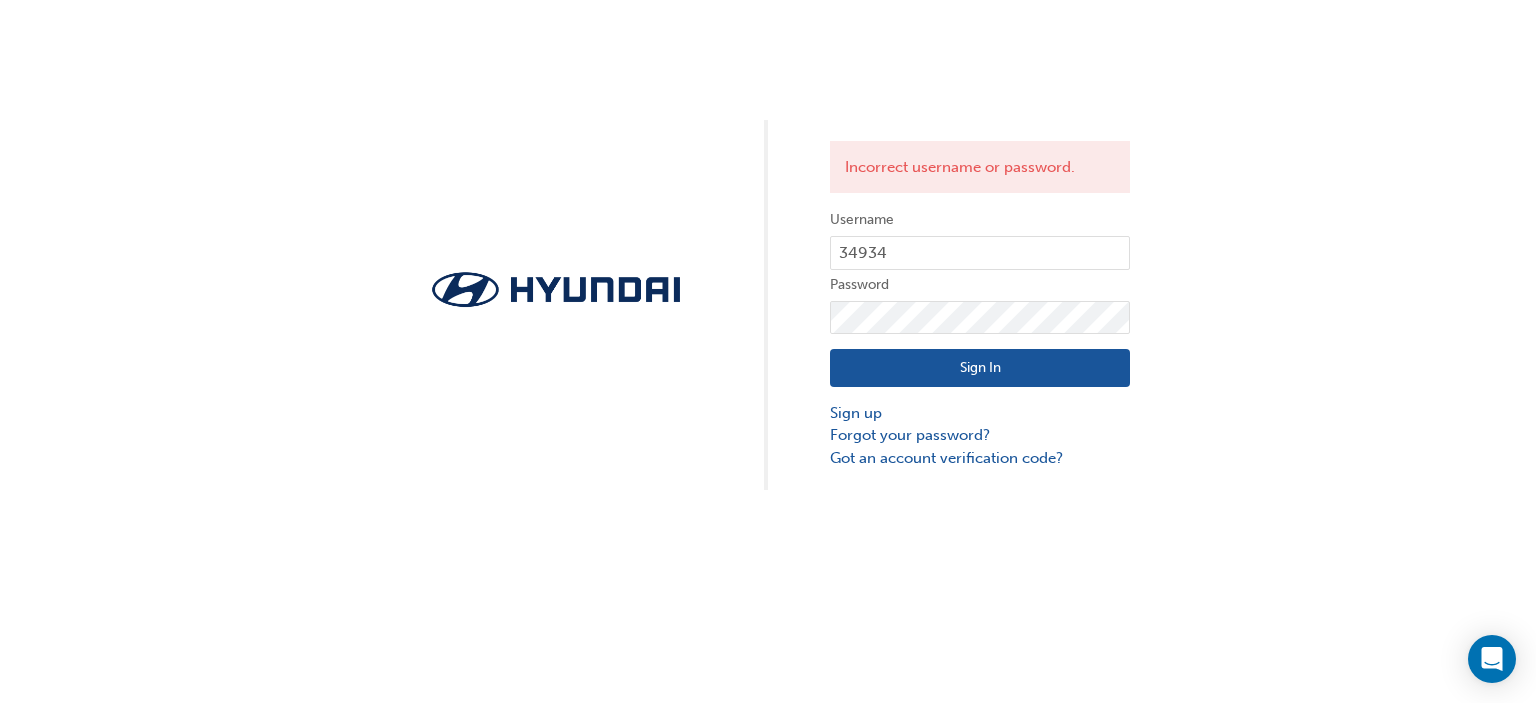 drag, startPoint x: 956, startPoint y: 401, endPoint x: 974, endPoint y: 384, distance: 24.758837 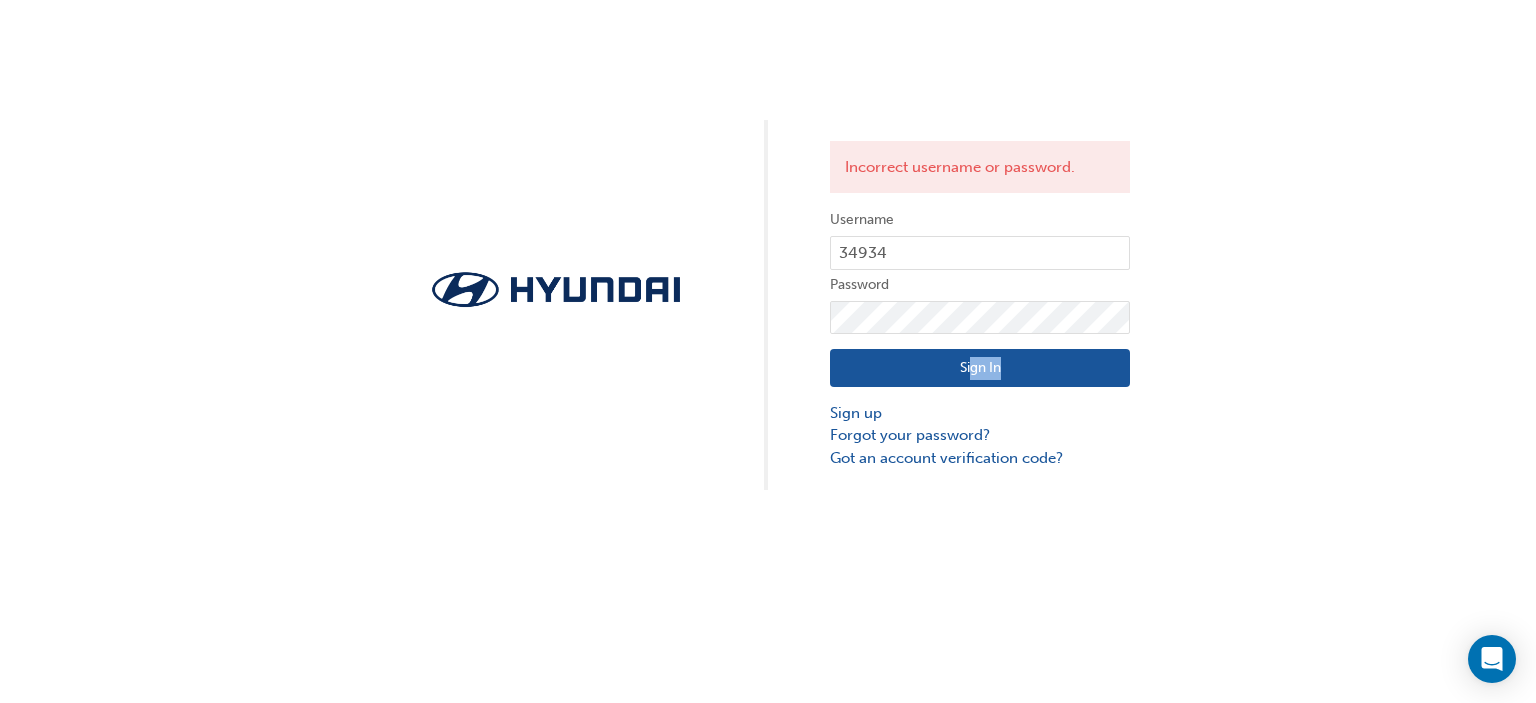 click on "Sign In" at bounding box center [980, 368] 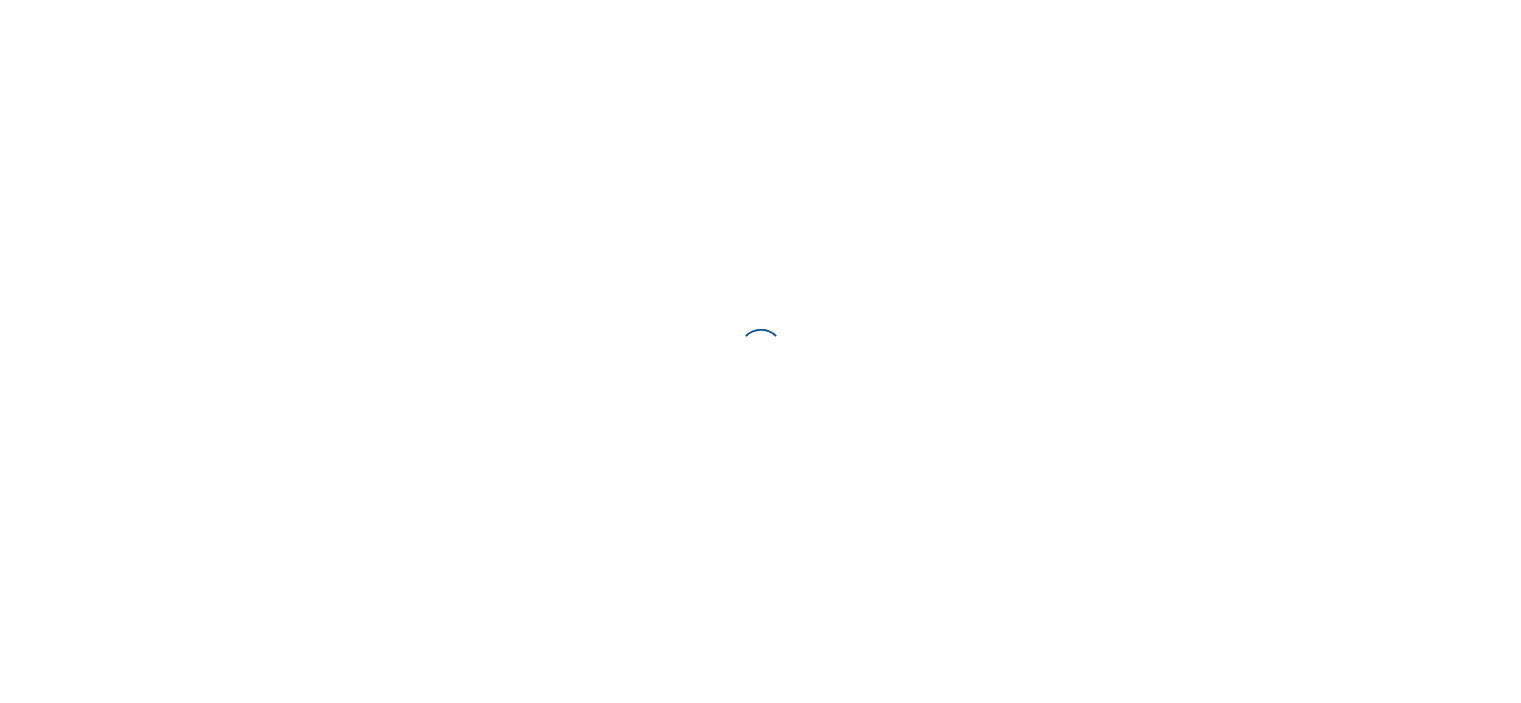 scroll, scrollTop: 0, scrollLeft: 0, axis: both 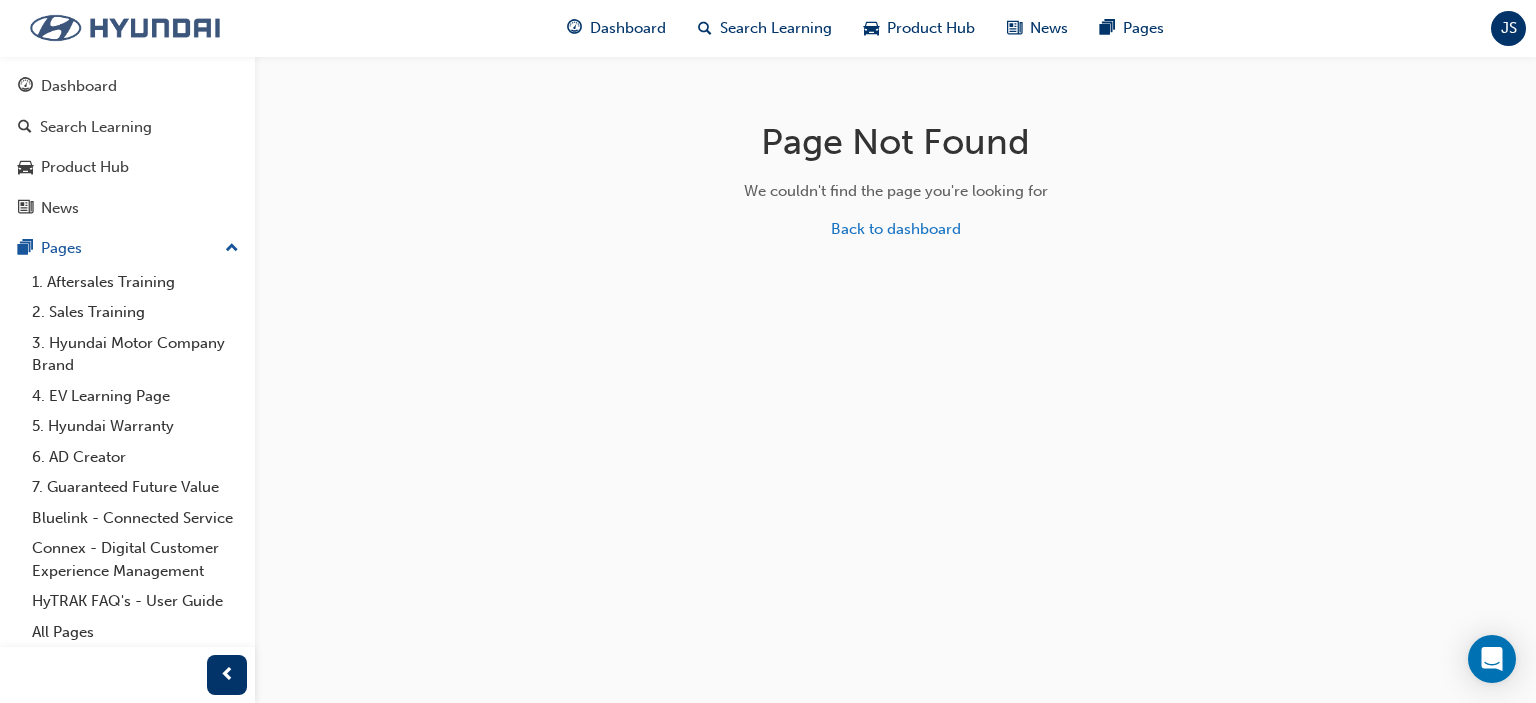 click at bounding box center [125, 28] 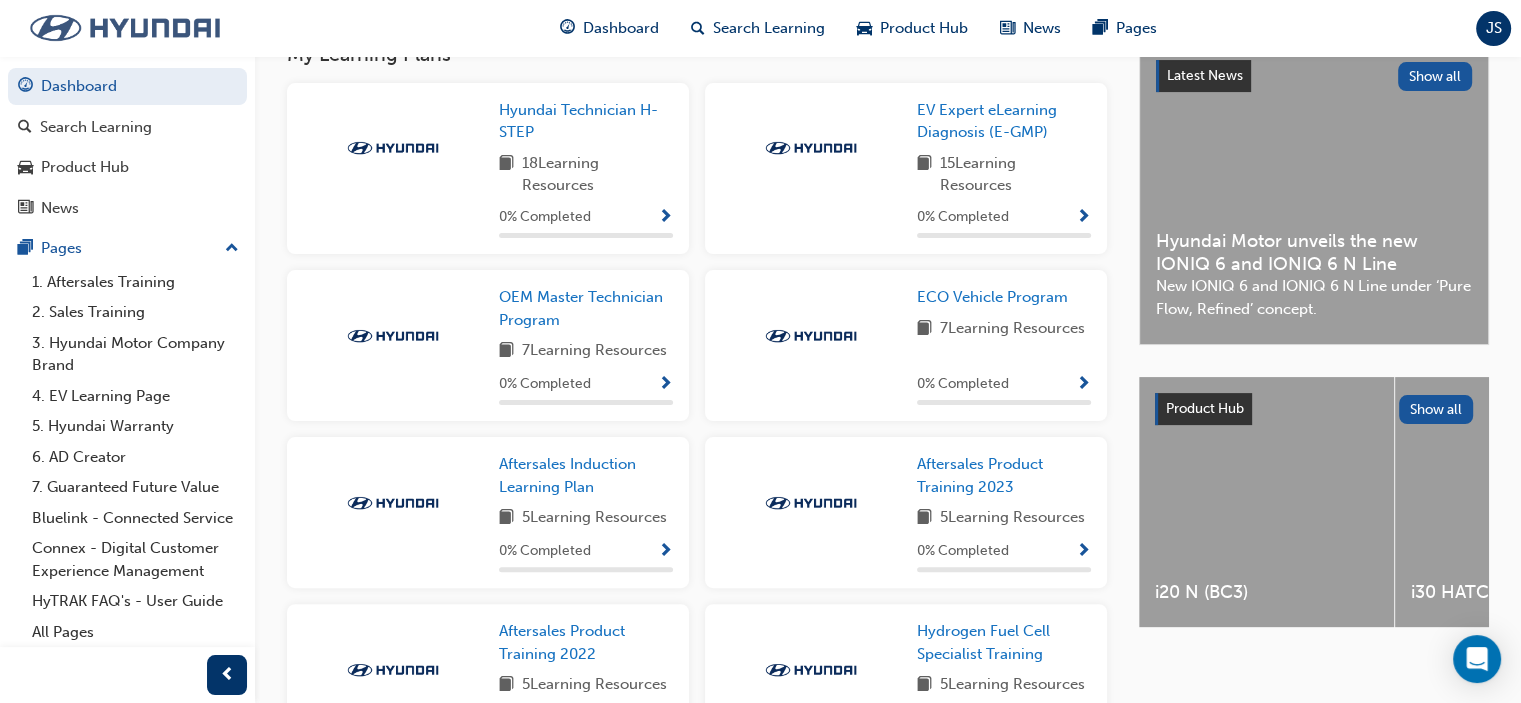 scroll, scrollTop: 464, scrollLeft: 0, axis: vertical 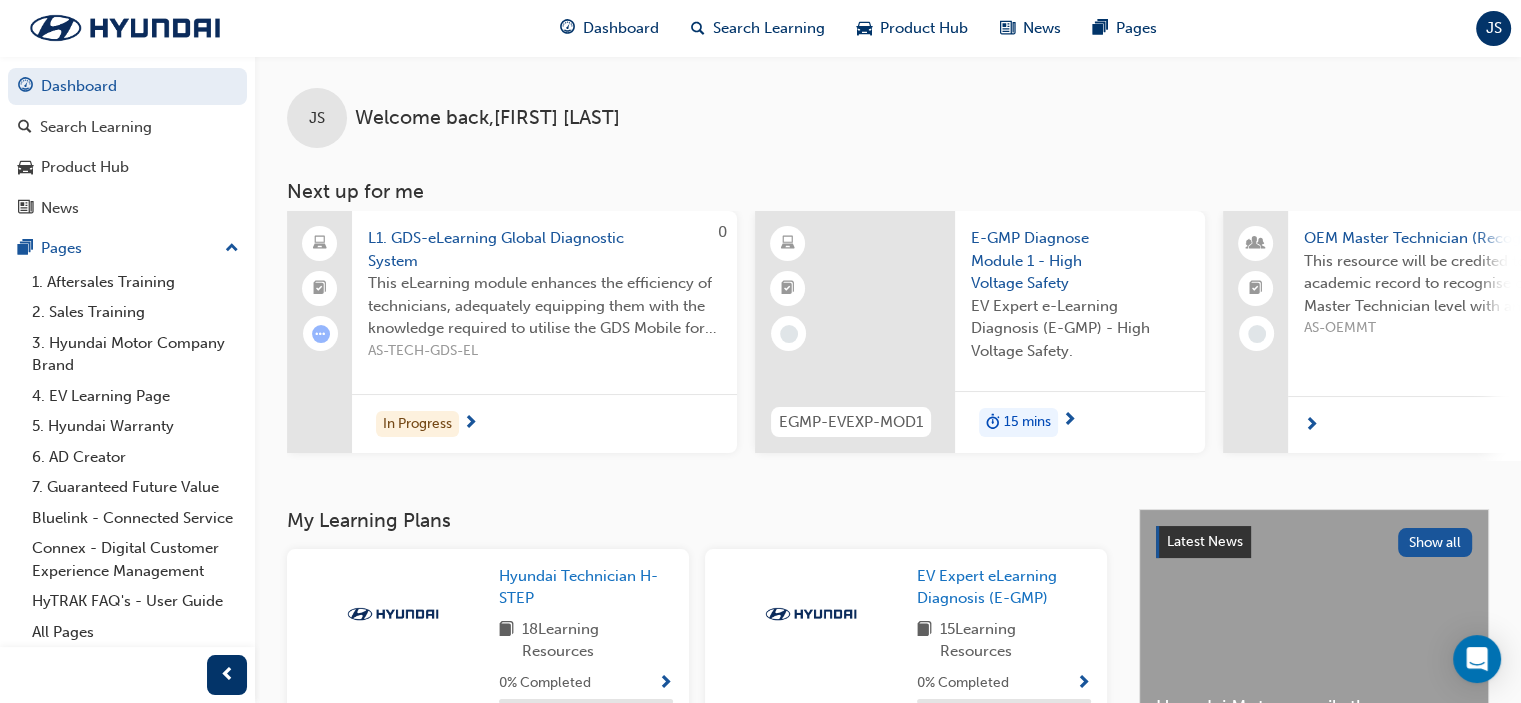 drag, startPoint x: 555, startPoint y: 114, endPoint x: 549, endPoint y: 102, distance: 13.416408 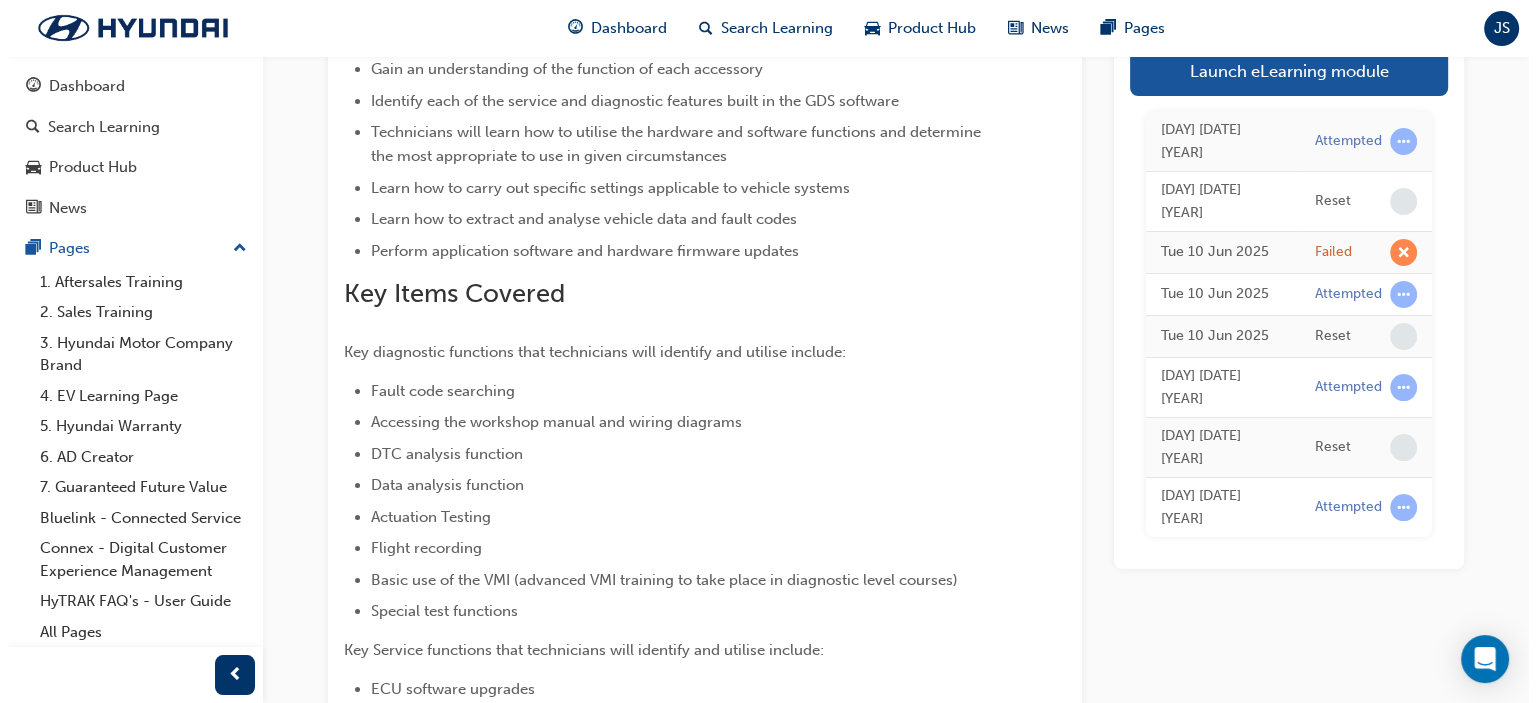 scroll, scrollTop: 0, scrollLeft: 0, axis: both 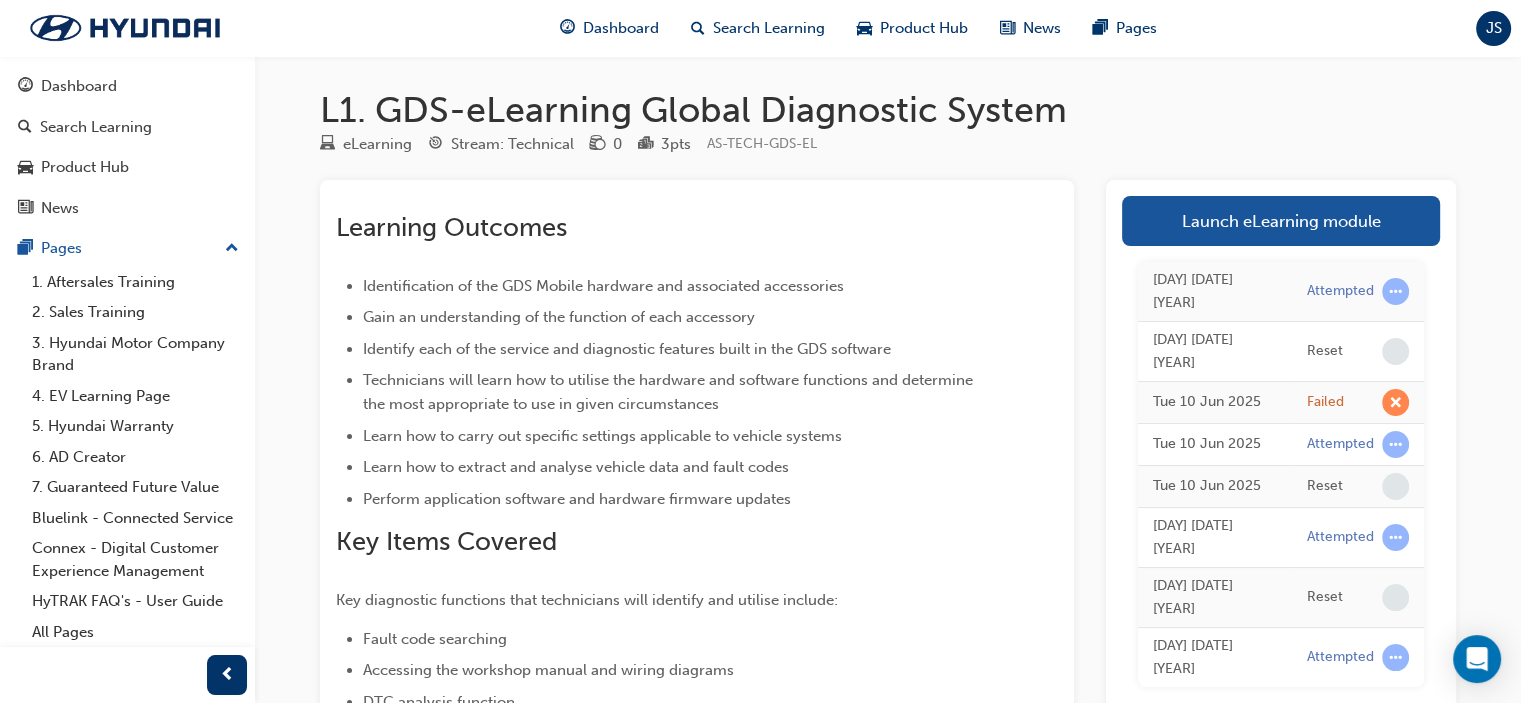click on "Mon 7 Jul 2025" at bounding box center [1215, 291] 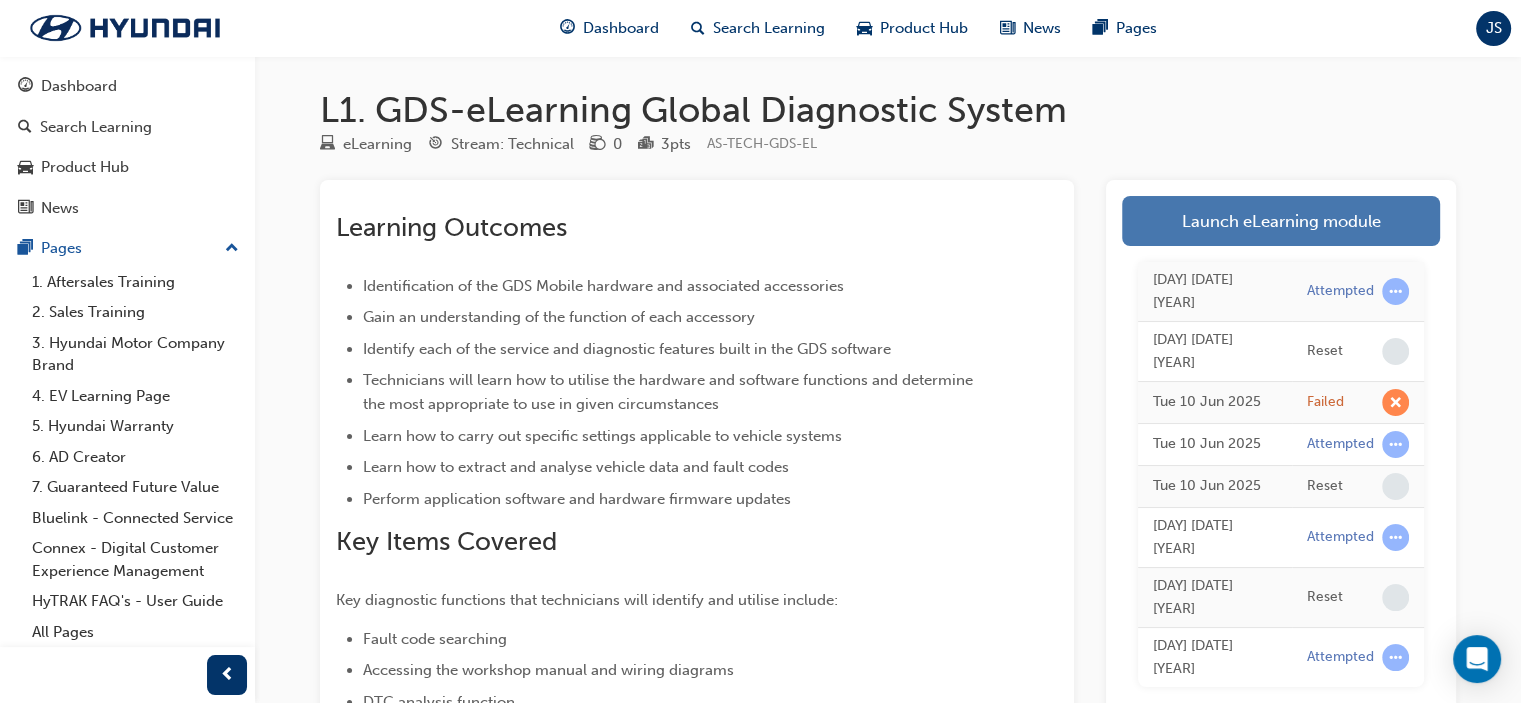click on "Launch eLearning module" at bounding box center (1281, 221) 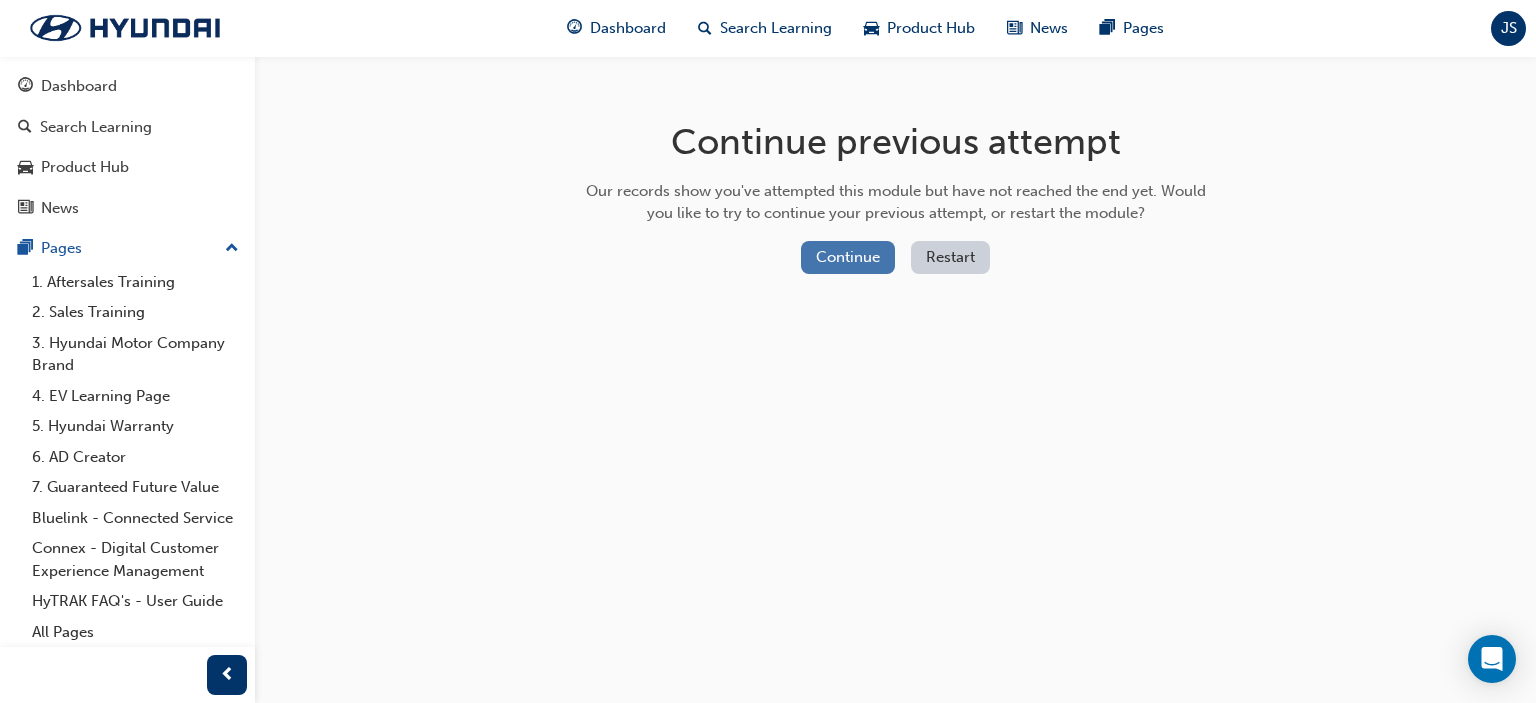 click on "Continue" at bounding box center (848, 257) 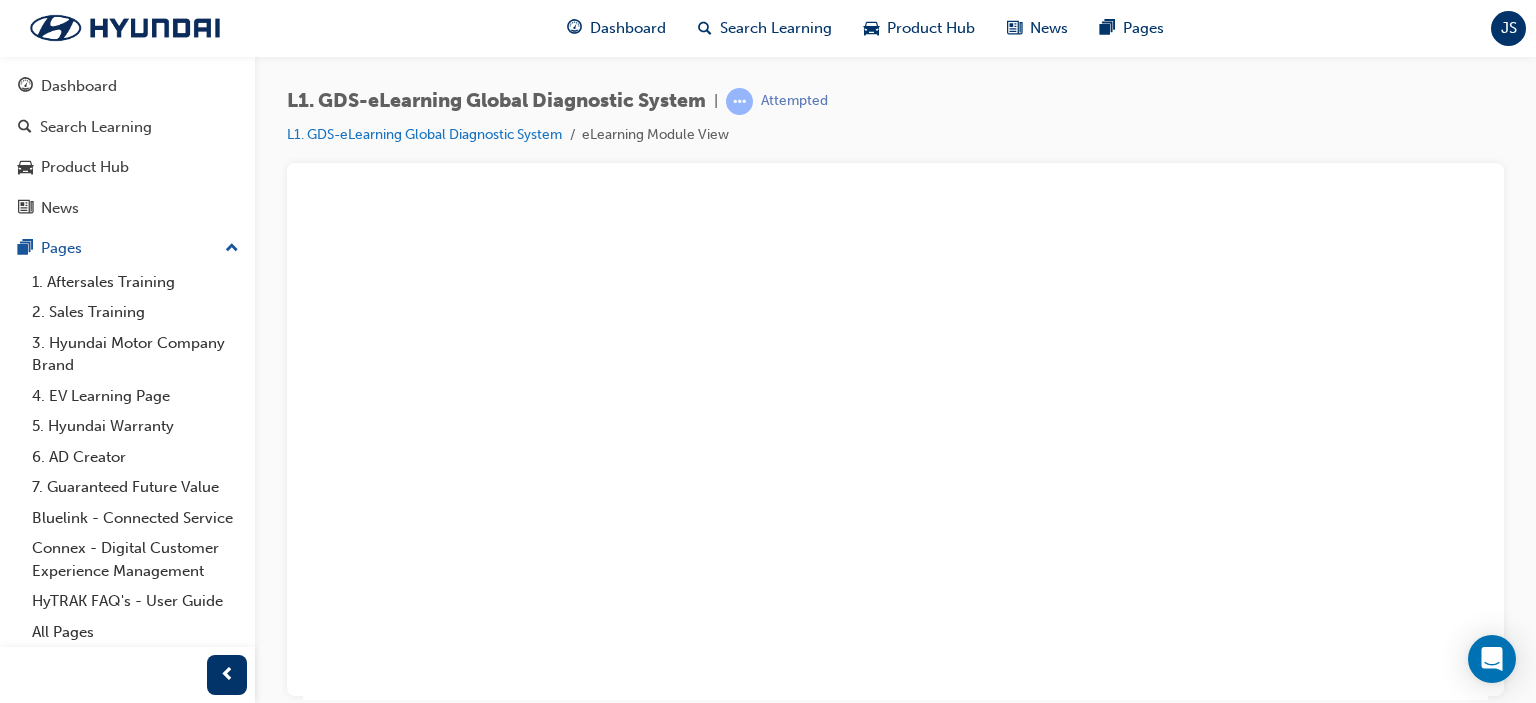 scroll, scrollTop: 0, scrollLeft: 0, axis: both 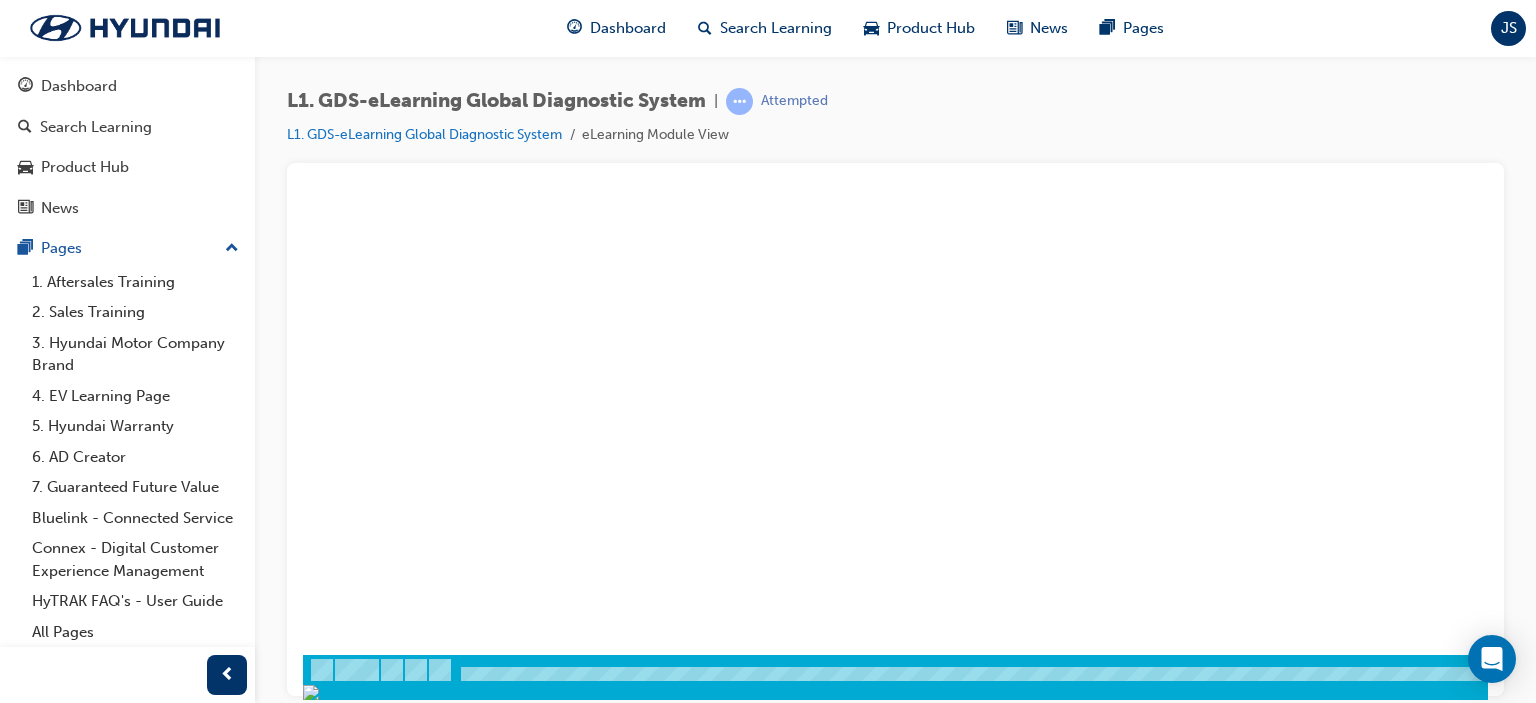 drag, startPoint x: 1482, startPoint y: 305, endPoint x: 1801, endPoint y: 715, distance: 519.48145 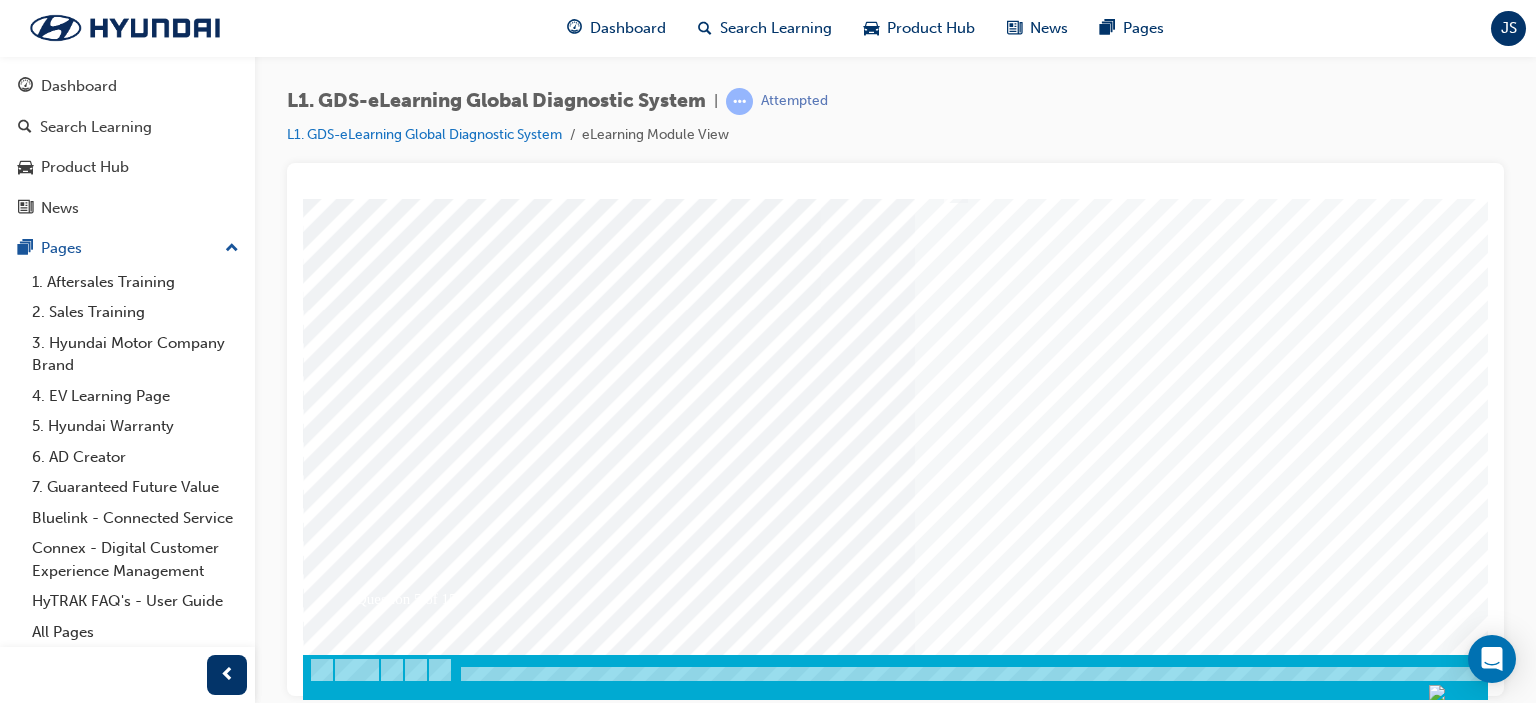 scroll, scrollTop: 0, scrollLeft: 0, axis: both 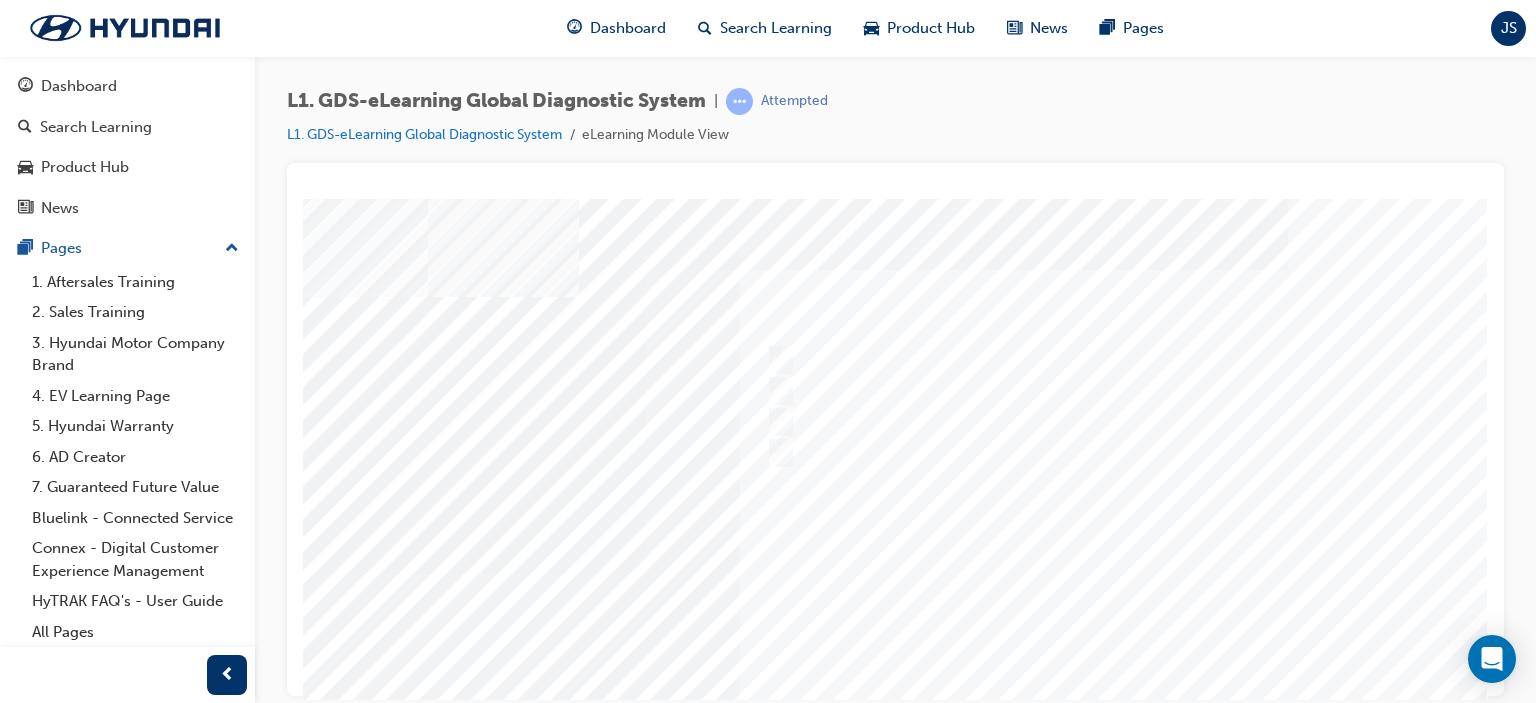 drag, startPoint x: 1485, startPoint y: 526, endPoint x: 1793, endPoint y: 496, distance: 309.45758 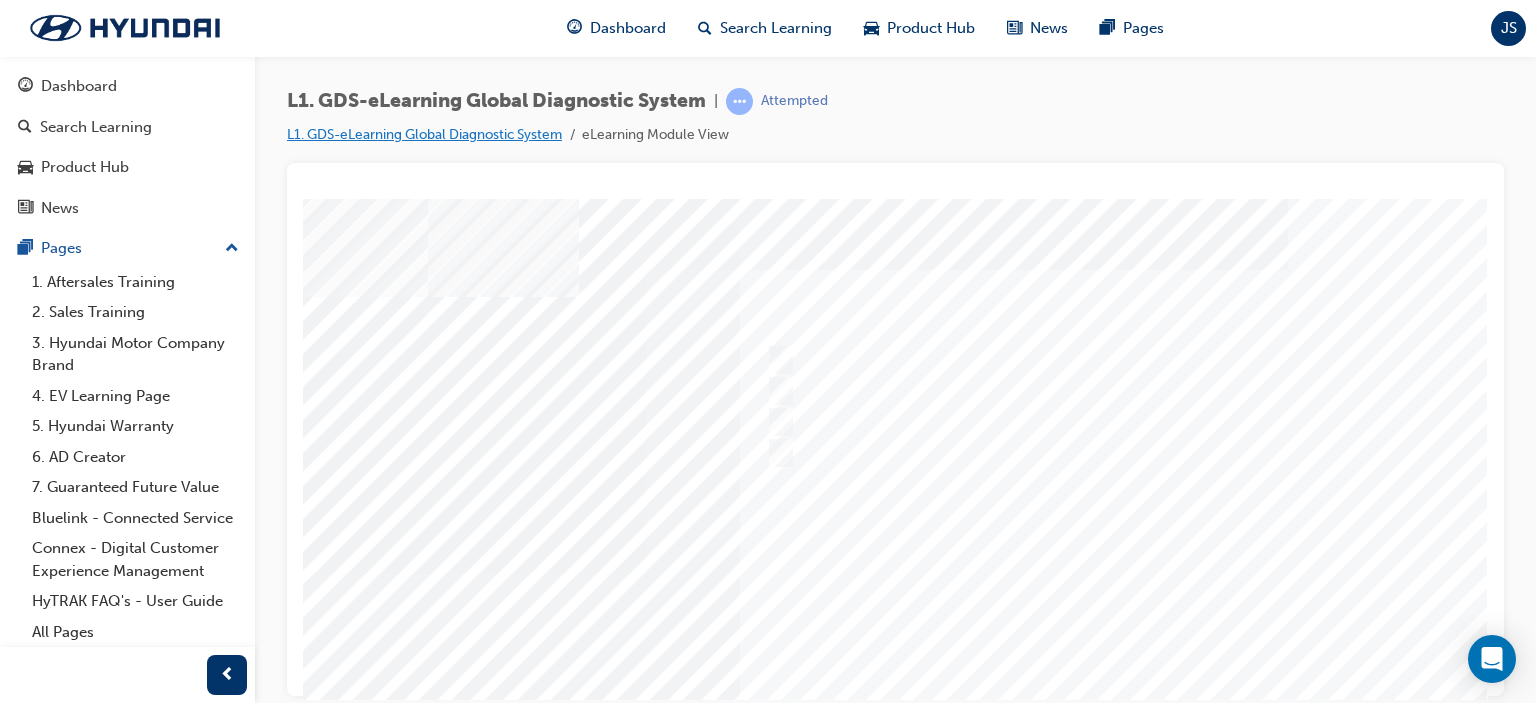 click on "L1. GDS-eLearning Global Diagnostic System" at bounding box center [424, 134] 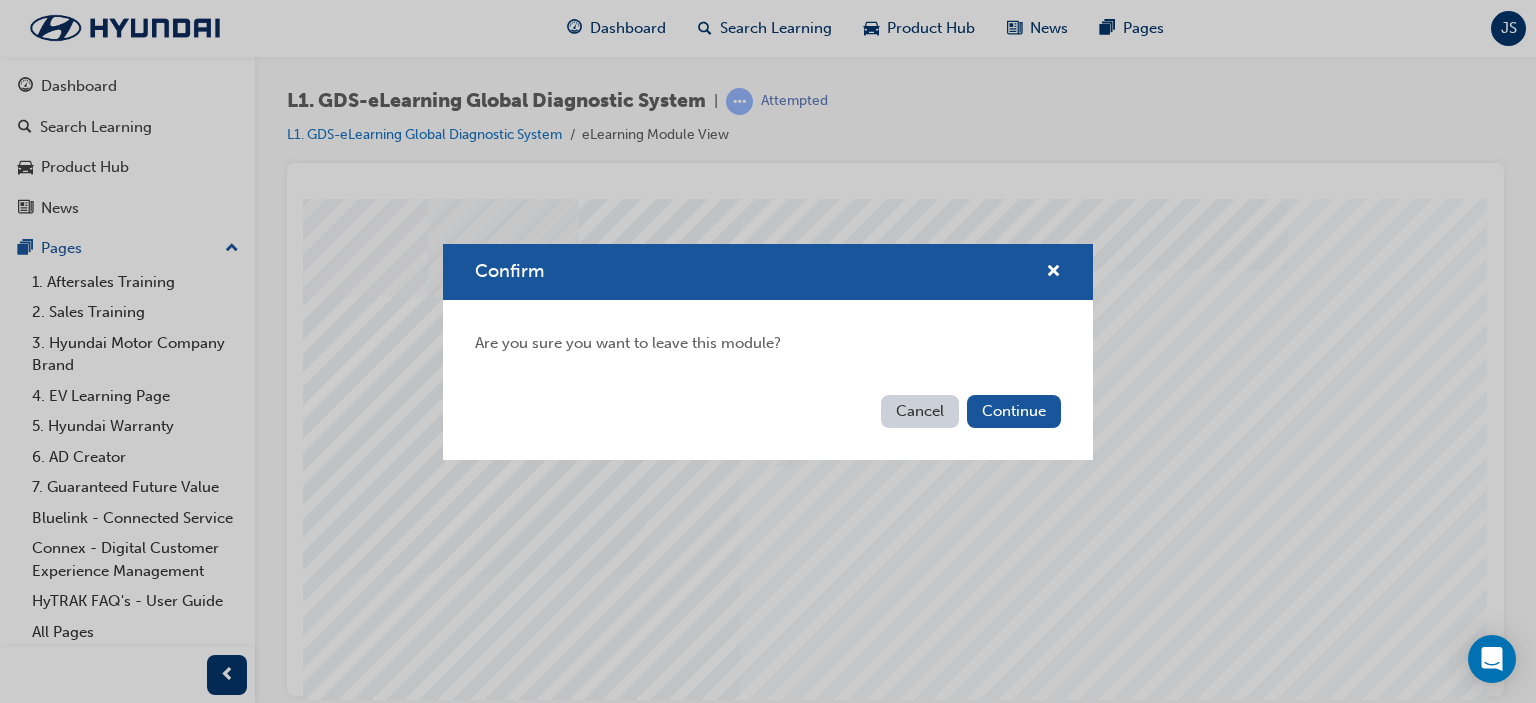 drag, startPoint x: 948, startPoint y: 392, endPoint x: 915, endPoint y: 397, distance: 33.37664 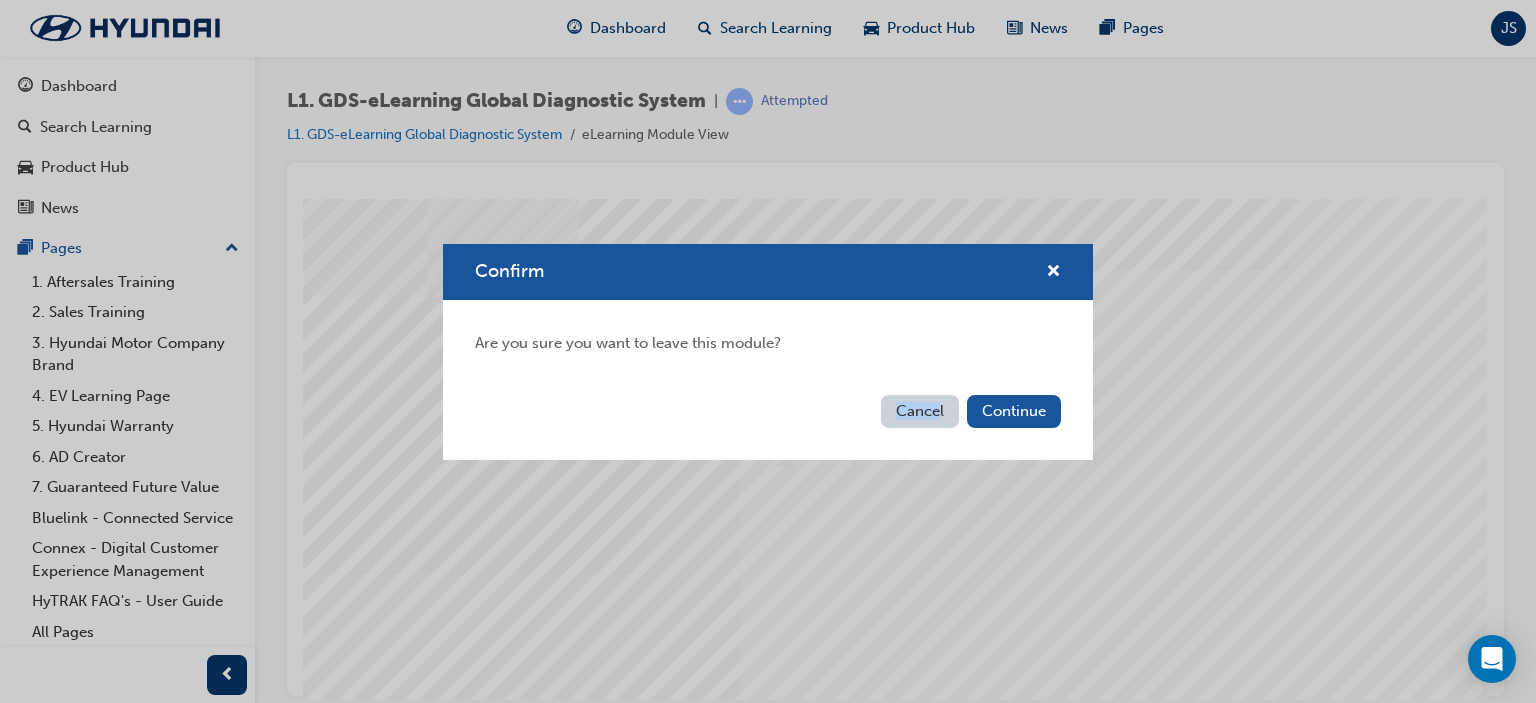 click on "Cancel Continue" at bounding box center [768, 423] 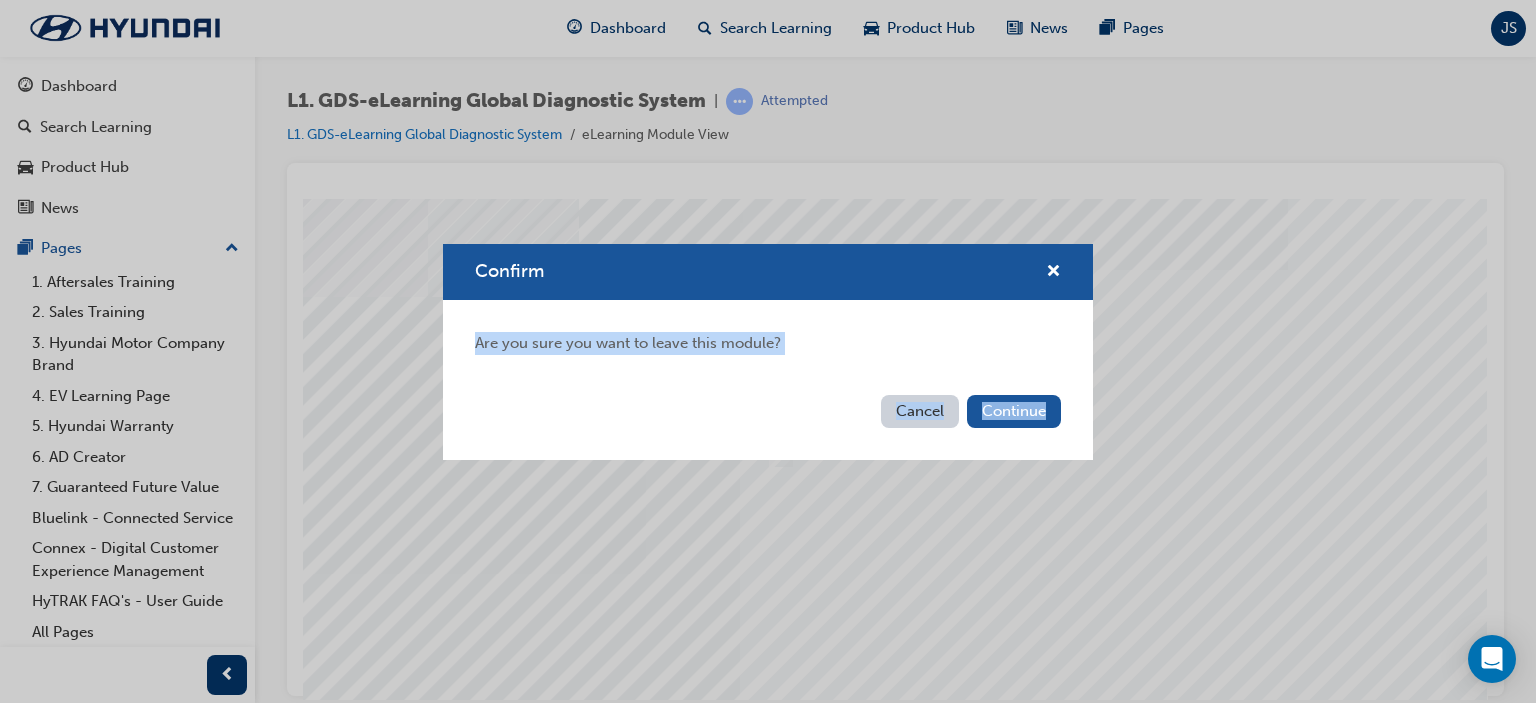 drag, startPoint x: 1478, startPoint y: 293, endPoint x: 1038, endPoint y: 218, distance: 446.34628 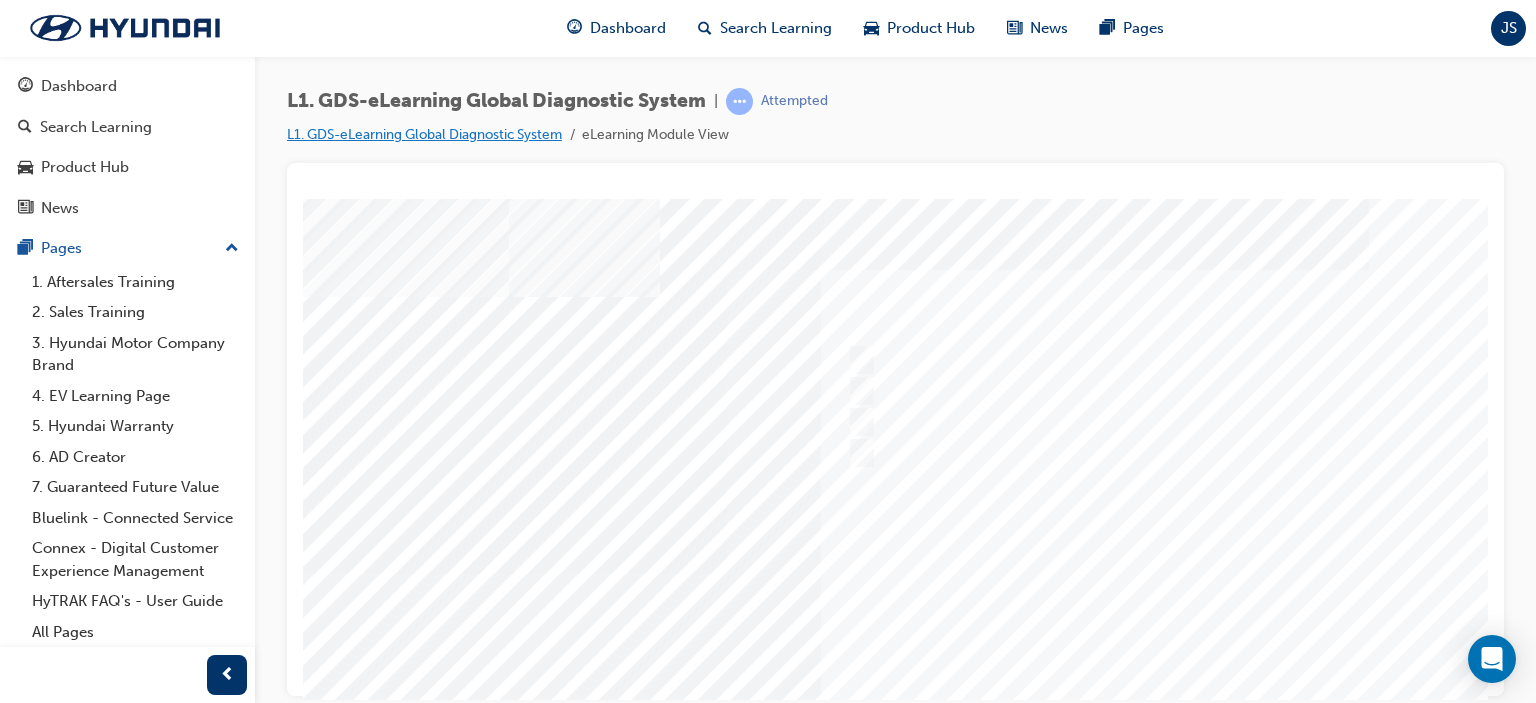 scroll, scrollTop: 0, scrollLeft: 0, axis: both 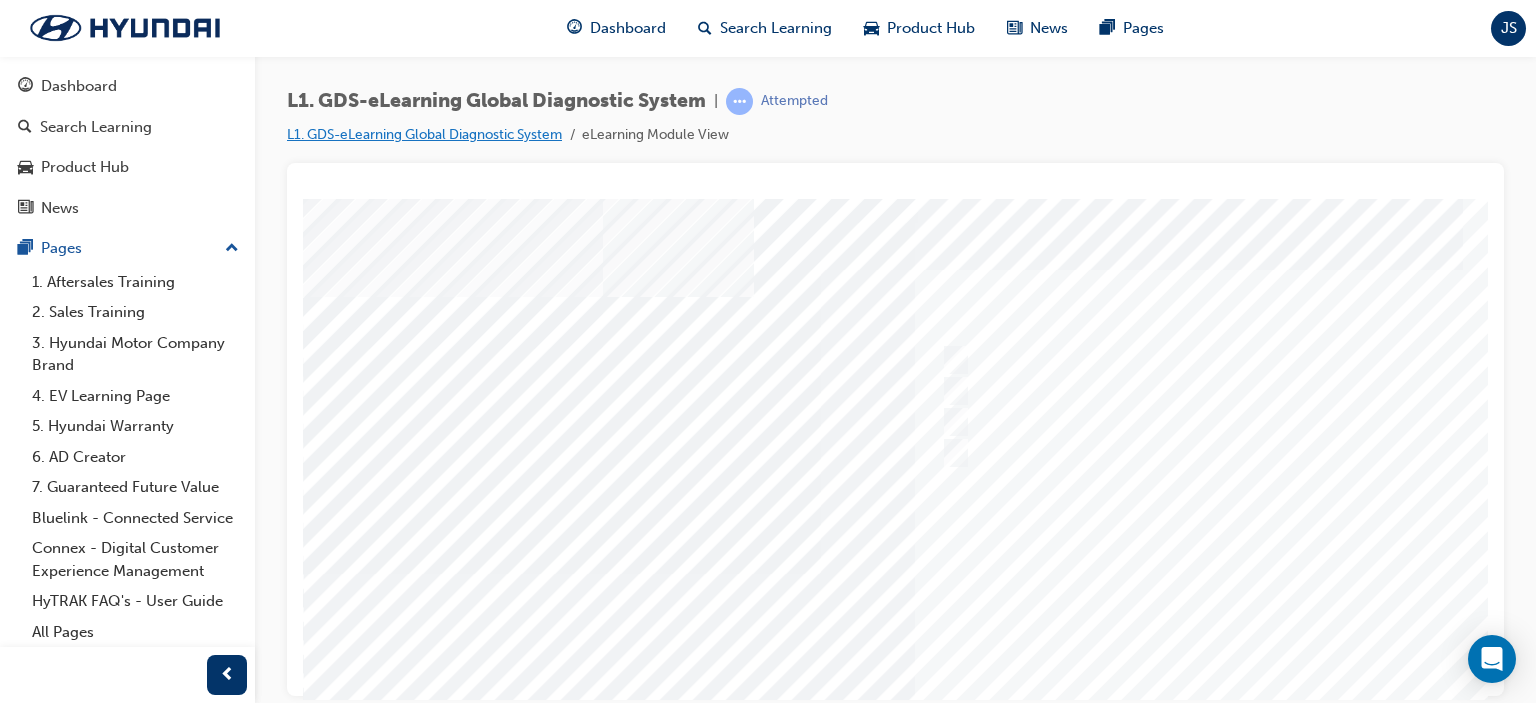 drag, startPoint x: 1480, startPoint y: 323, endPoint x: 1821, endPoint y: 224, distance: 355.08026 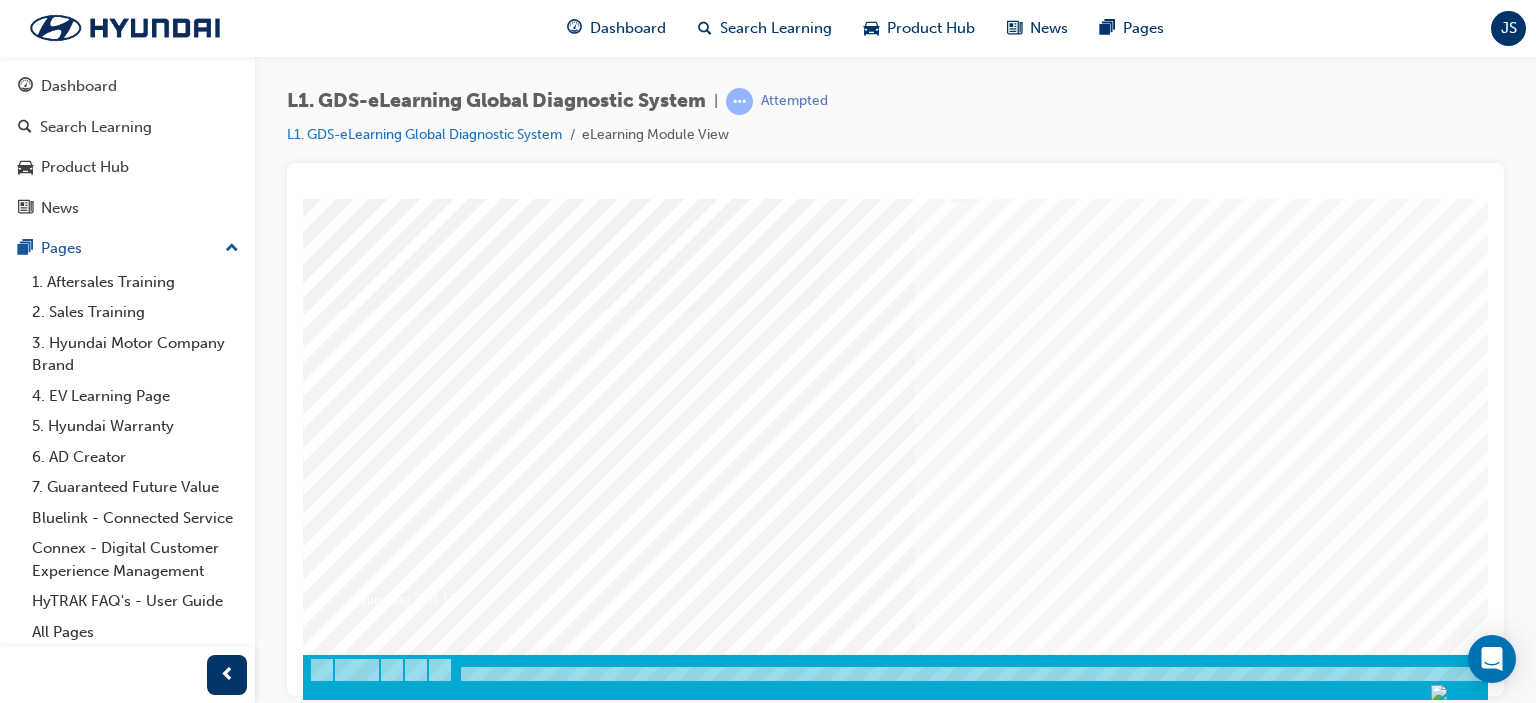 scroll, scrollTop: 0, scrollLeft: 0, axis: both 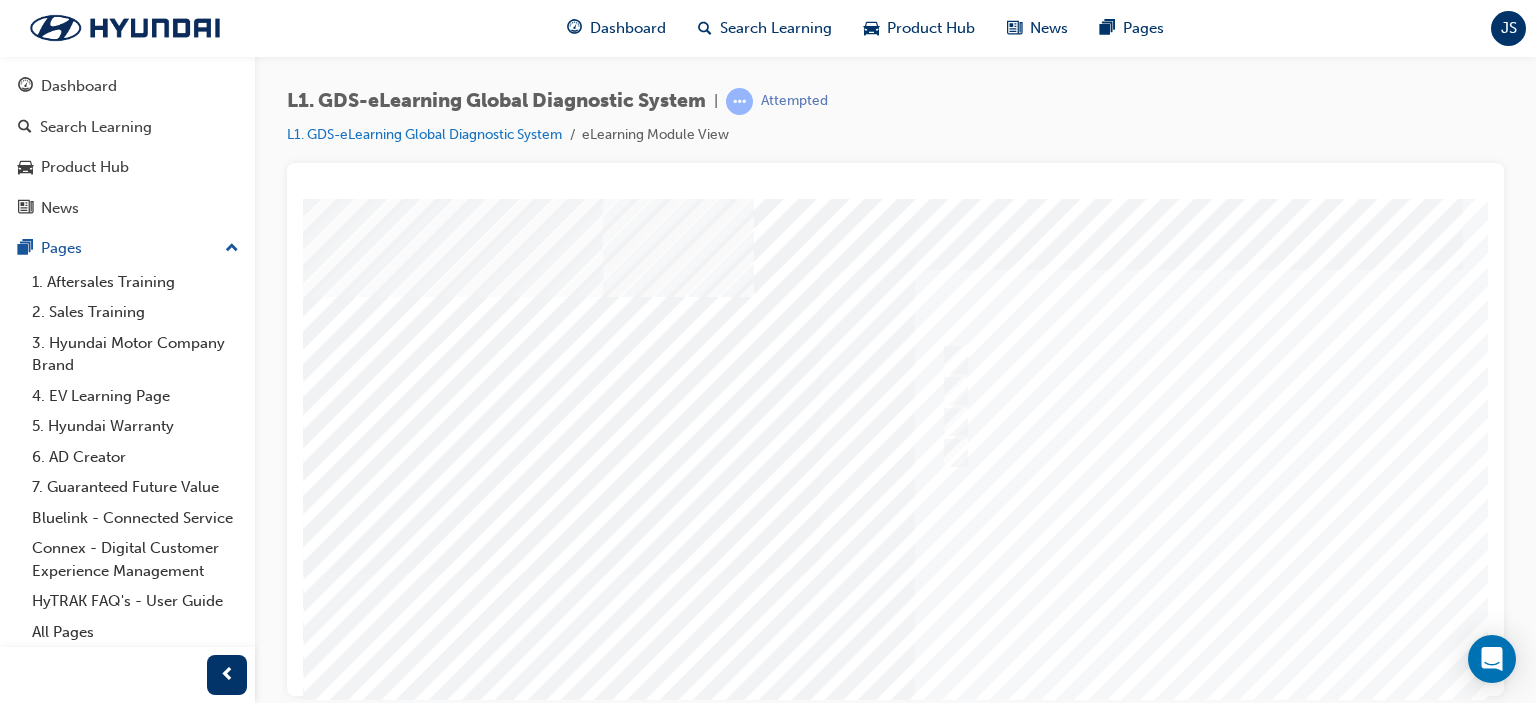click at bounding box center (605, 1278) 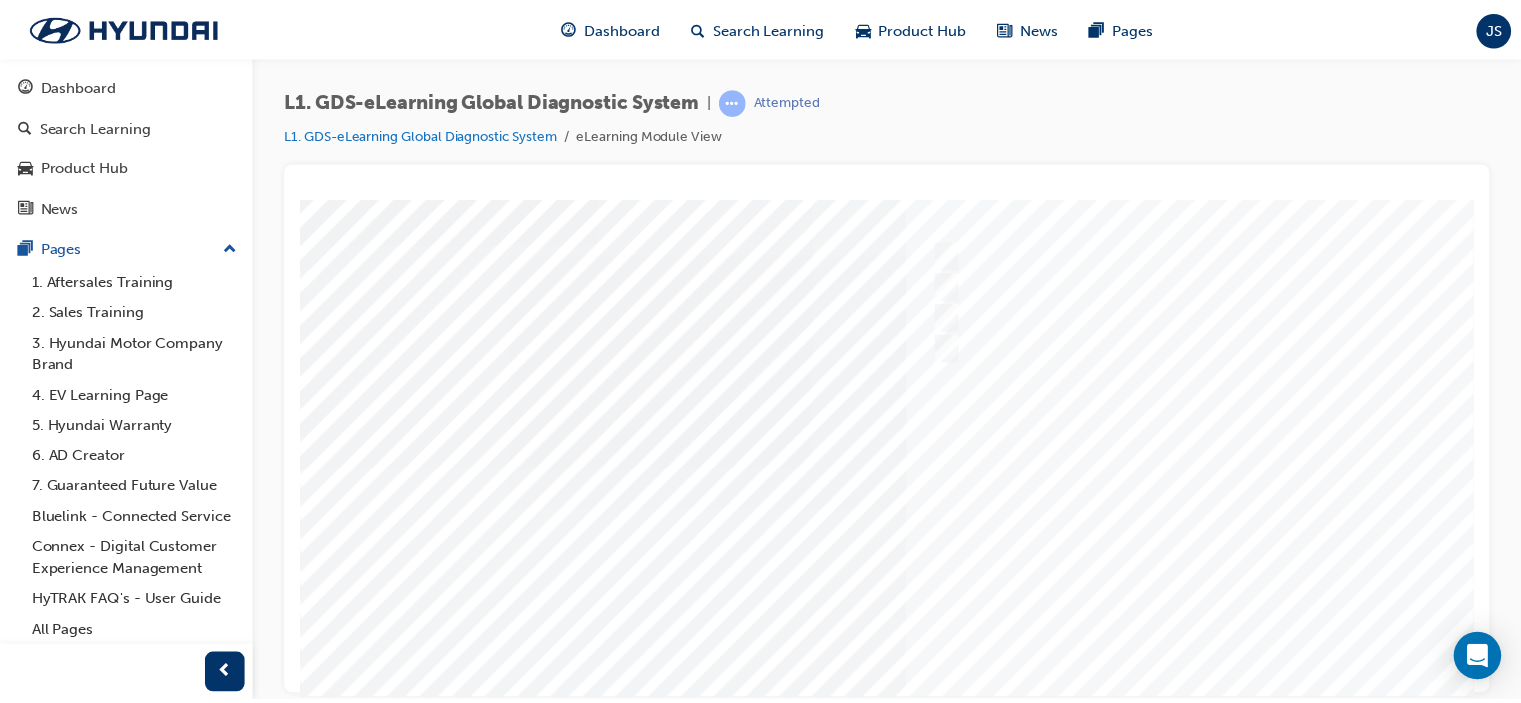 scroll, scrollTop: 264, scrollLeft: 0, axis: vertical 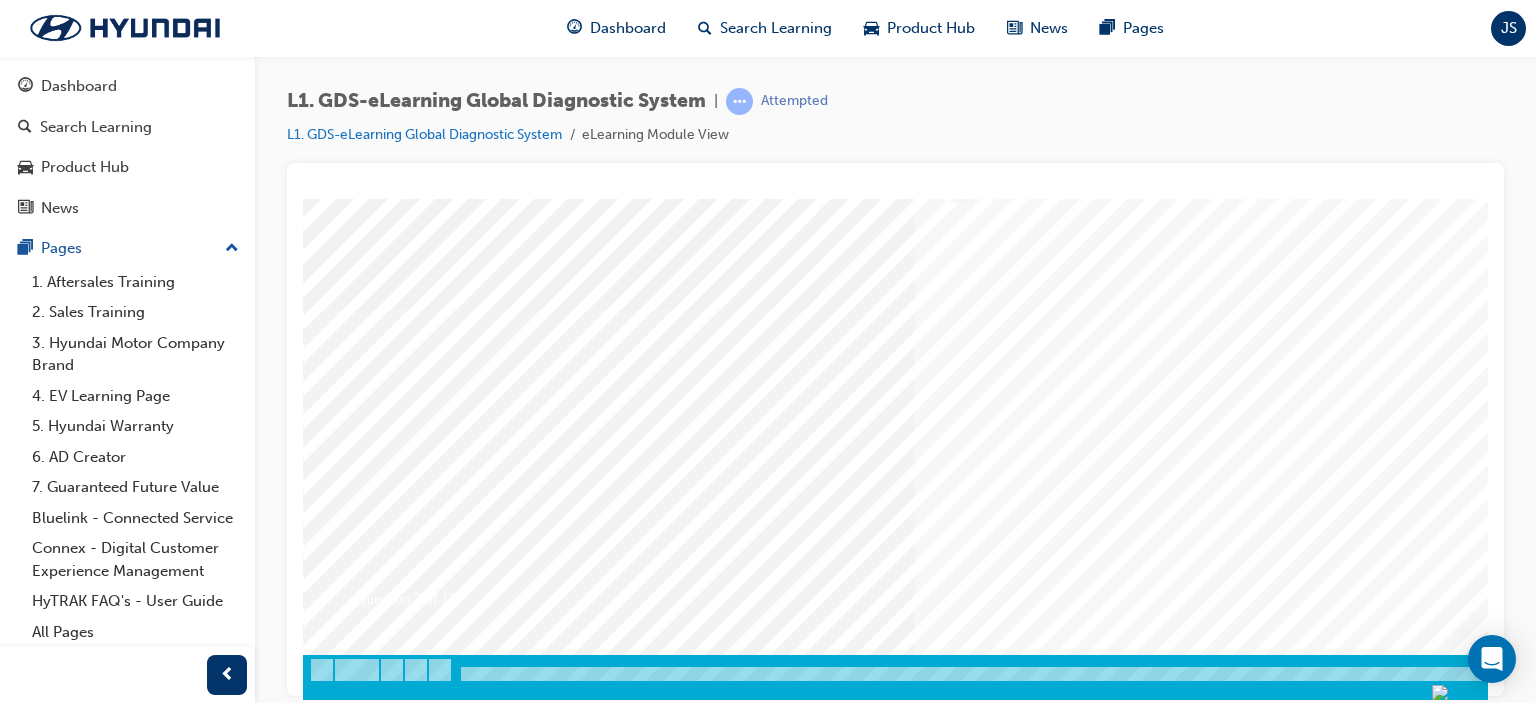 drag, startPoint x: 1482, startPoint y: 329, endPoint x: 1772, endPoint y: 850, distance: 596.2726 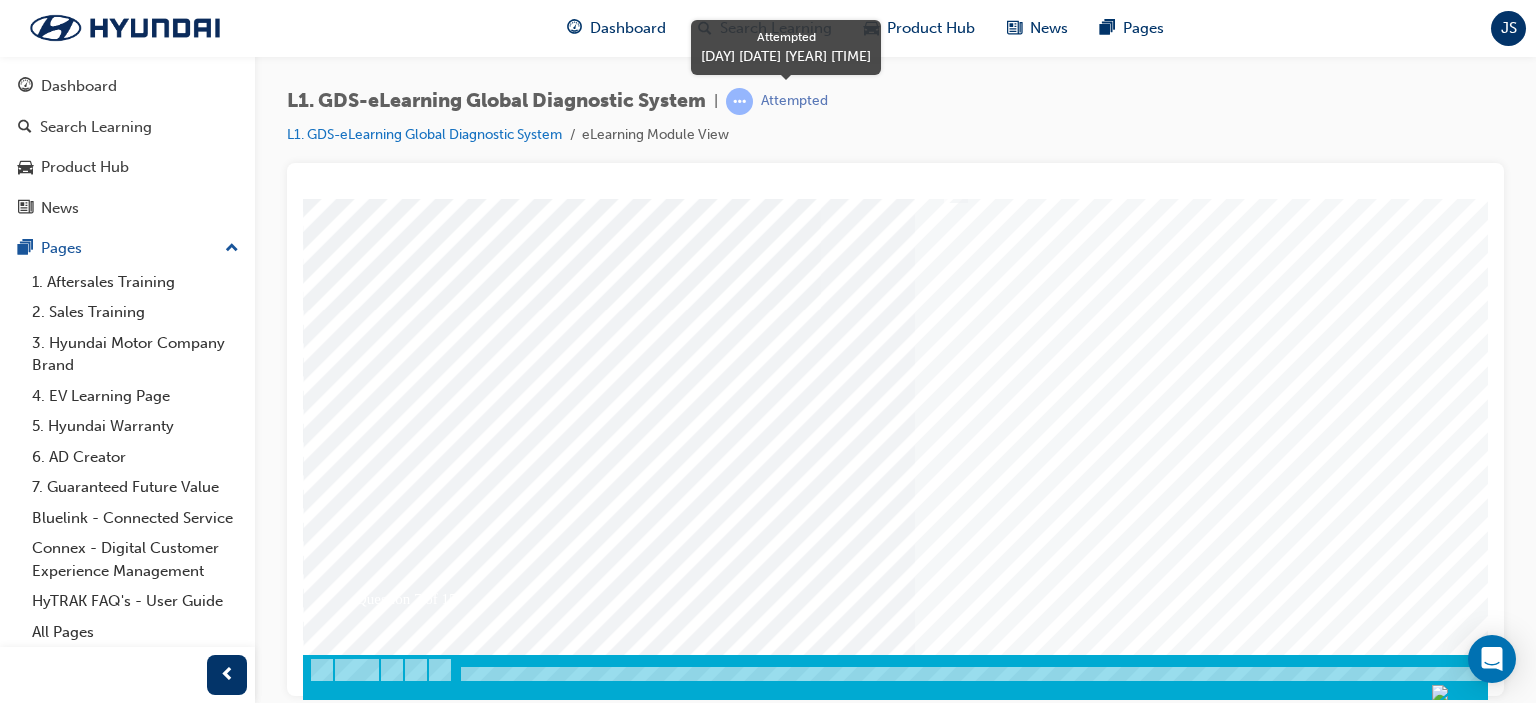 drag, startPoint x: 793, startPoint y: 109, endPoint x: 764, endPoint y: 150, distance: 50.219517 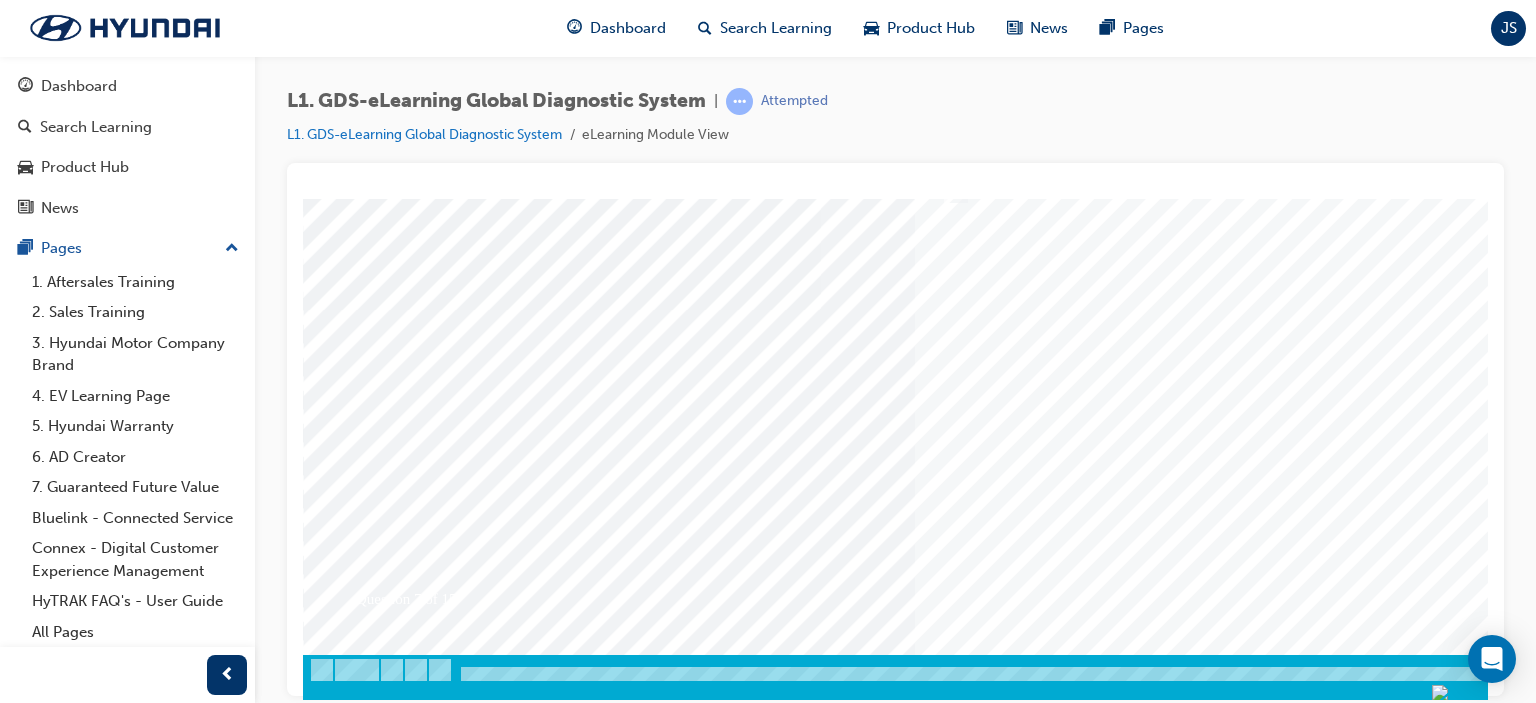 click at bounding box center (412, 598) 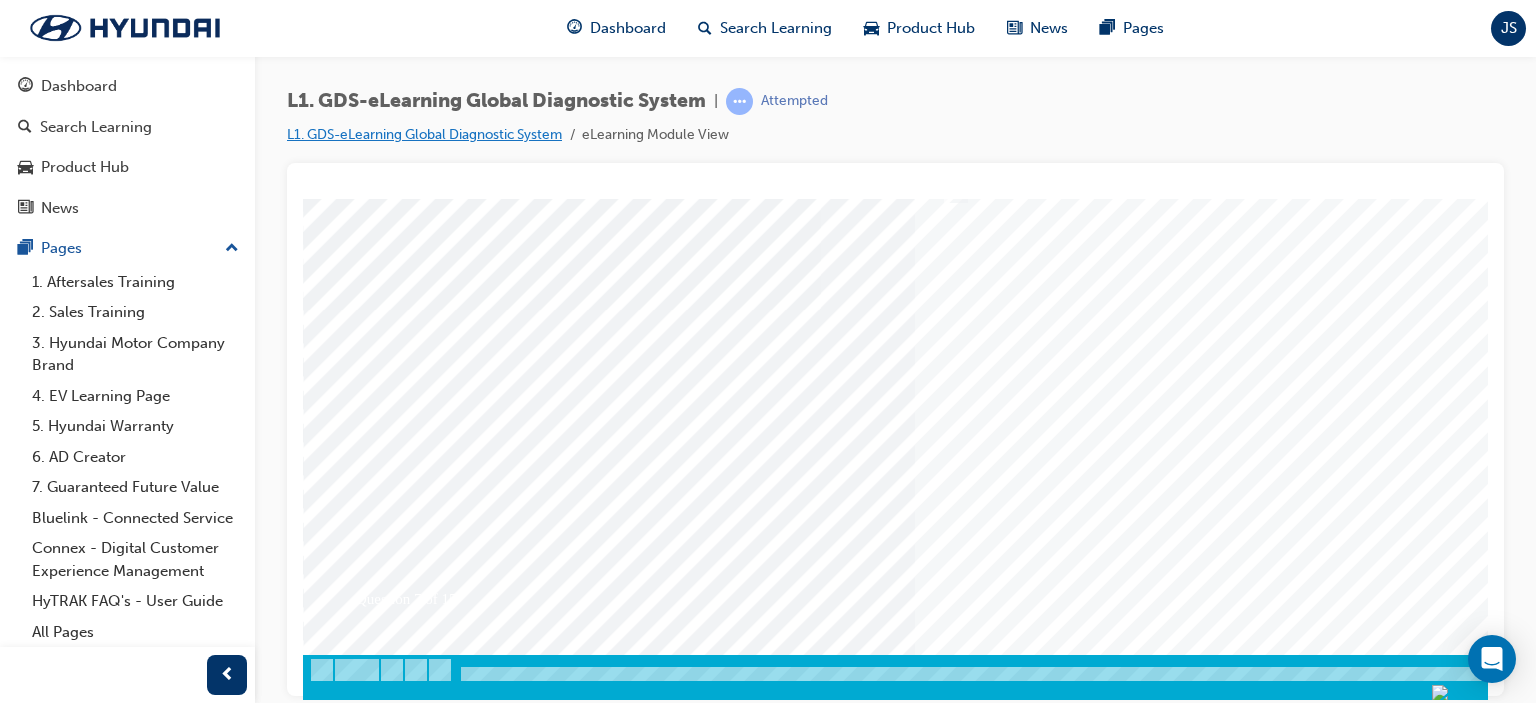 click on "L1. GDS-eLearning Global Diagnostic System" at bounding box center (424, 134) 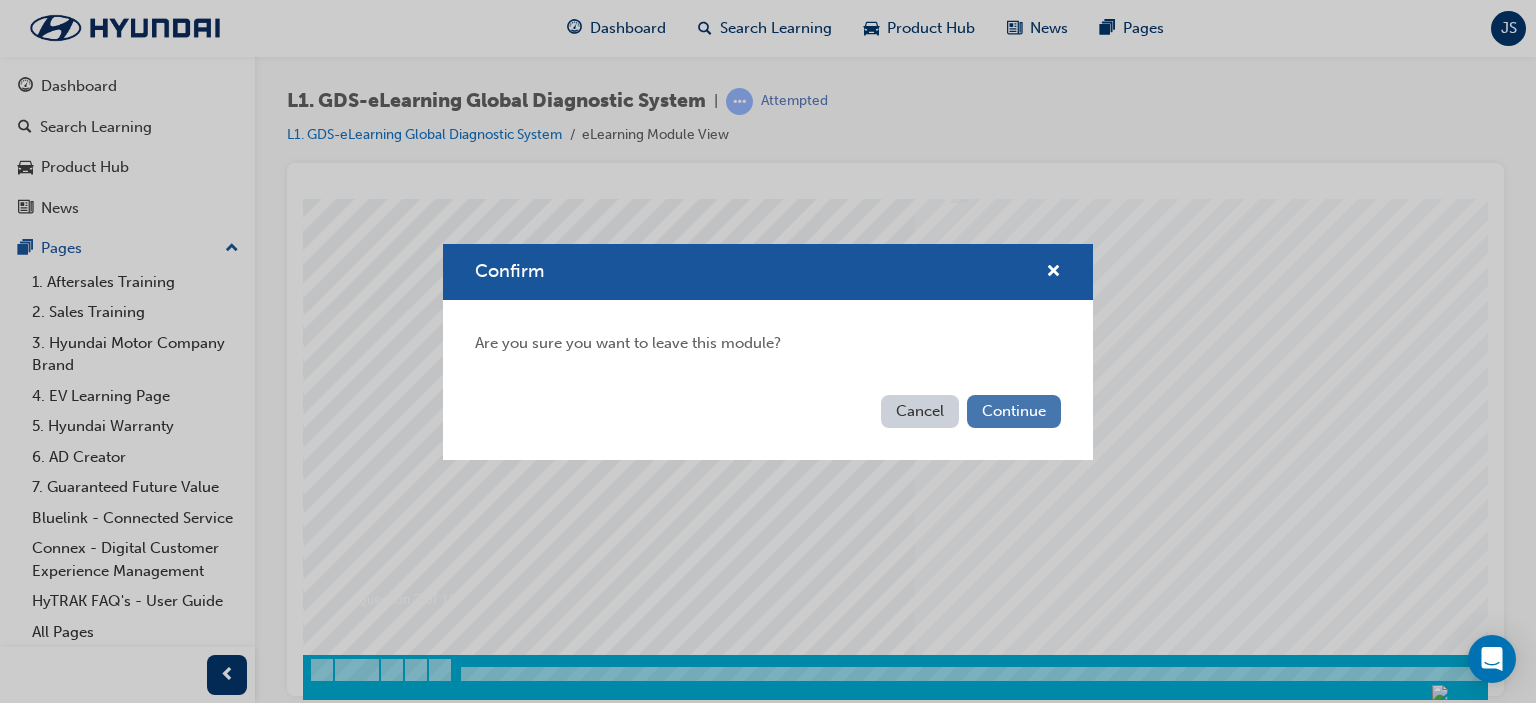 click on "Continue" at bounding box center [1014, 411] 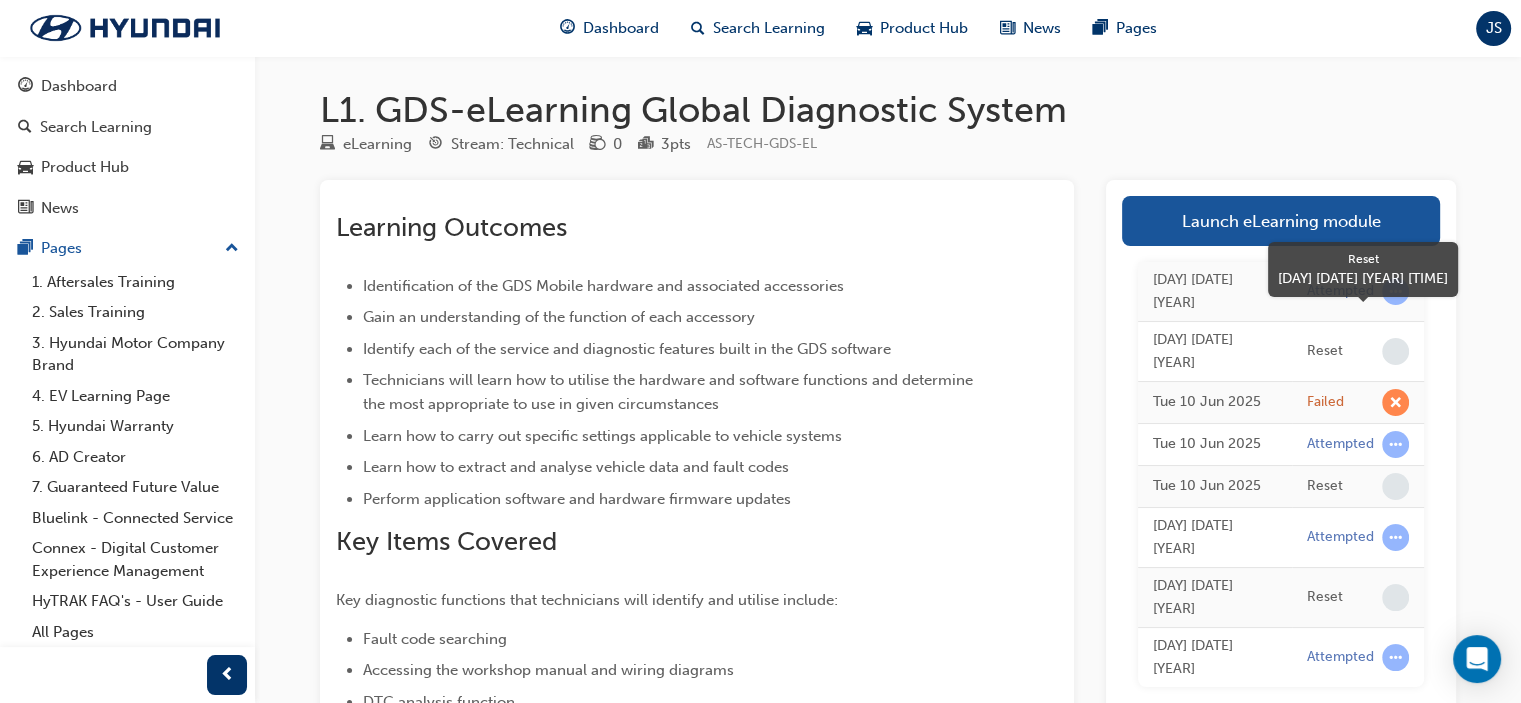 drag, startPoint x: 1326, startPoint y: 322, endPoint x: 1334, endPoint y: 341, distance: 20.615528 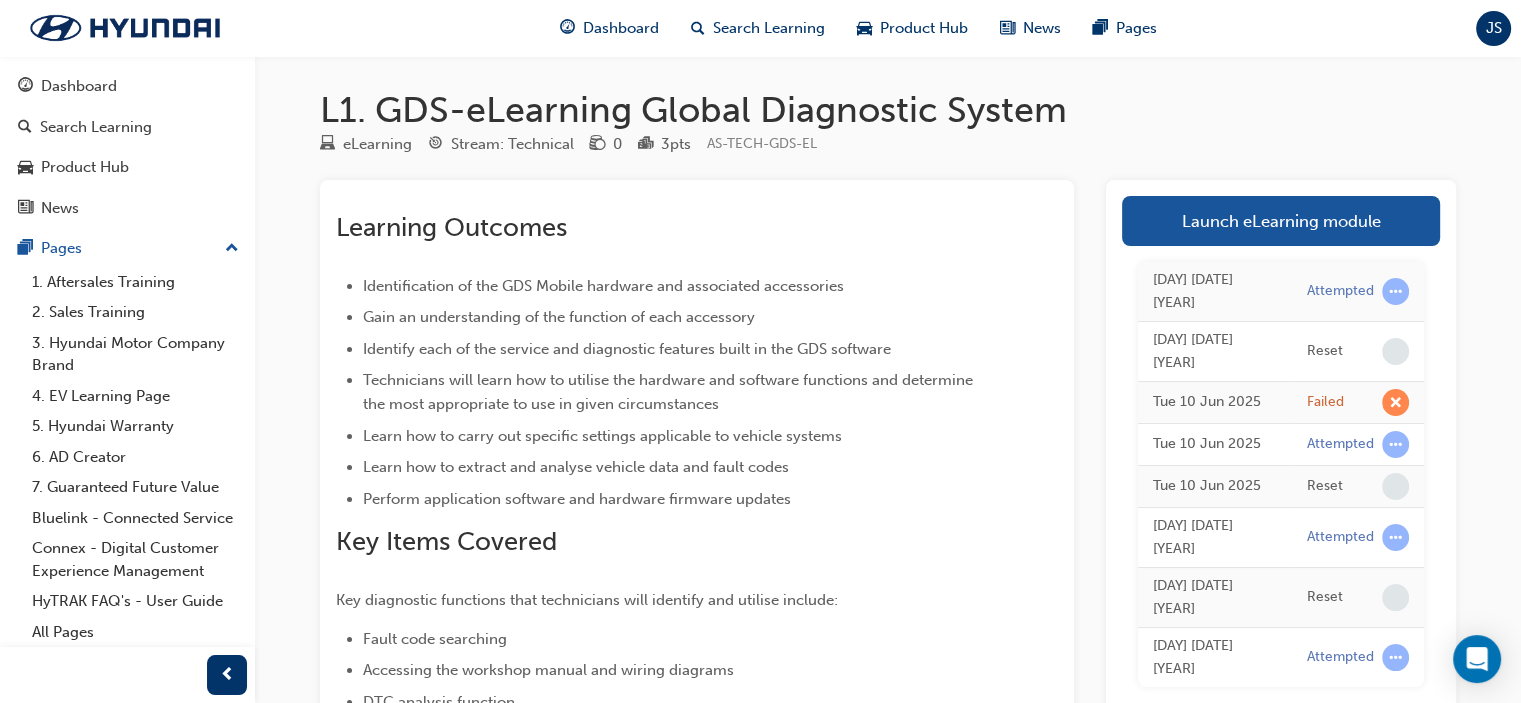 click on "Reset" at bounding box center [1358, 351] 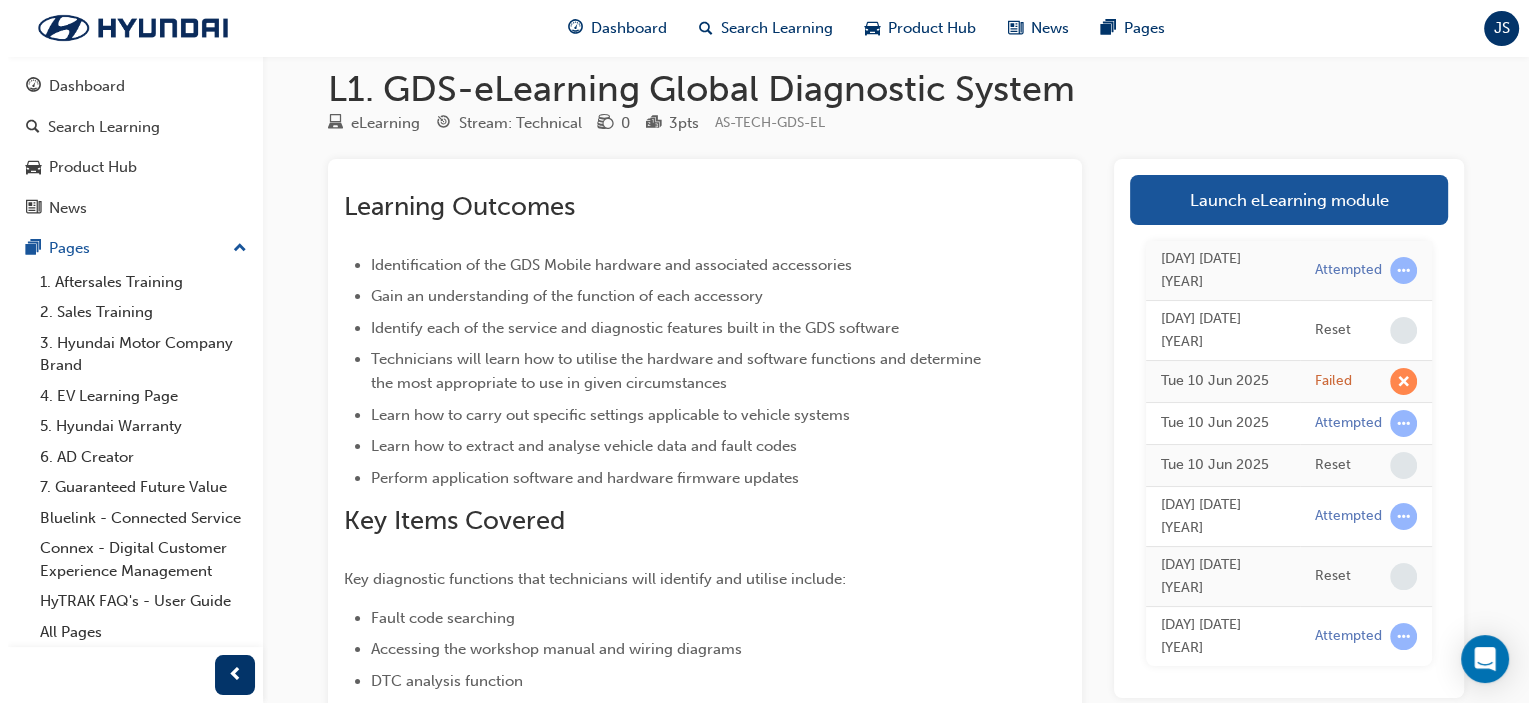 scroll, scrollTop: 0, scrollLeft: 0, axis: both 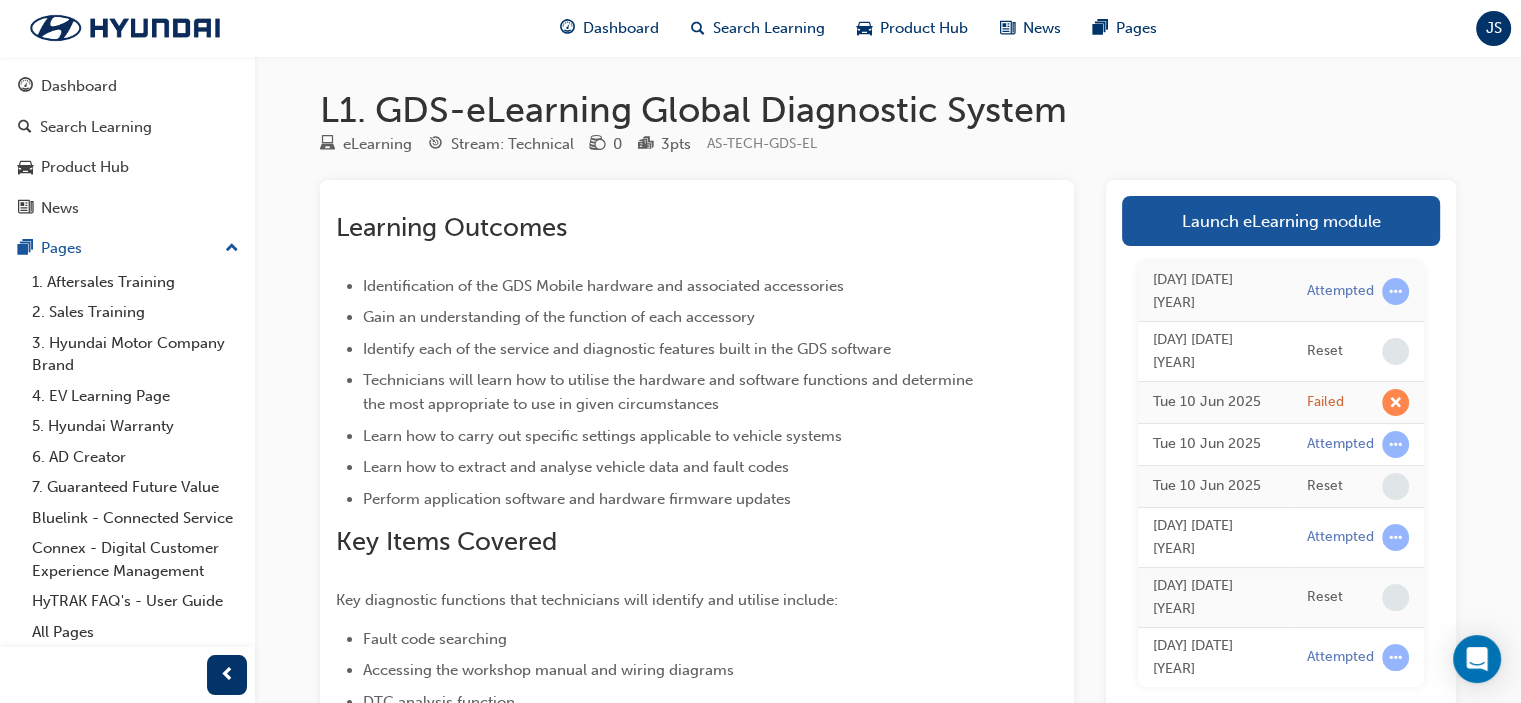 click on "L1. GDS-eLearning Global Diagnostic System" at bounding box center [888, 110] 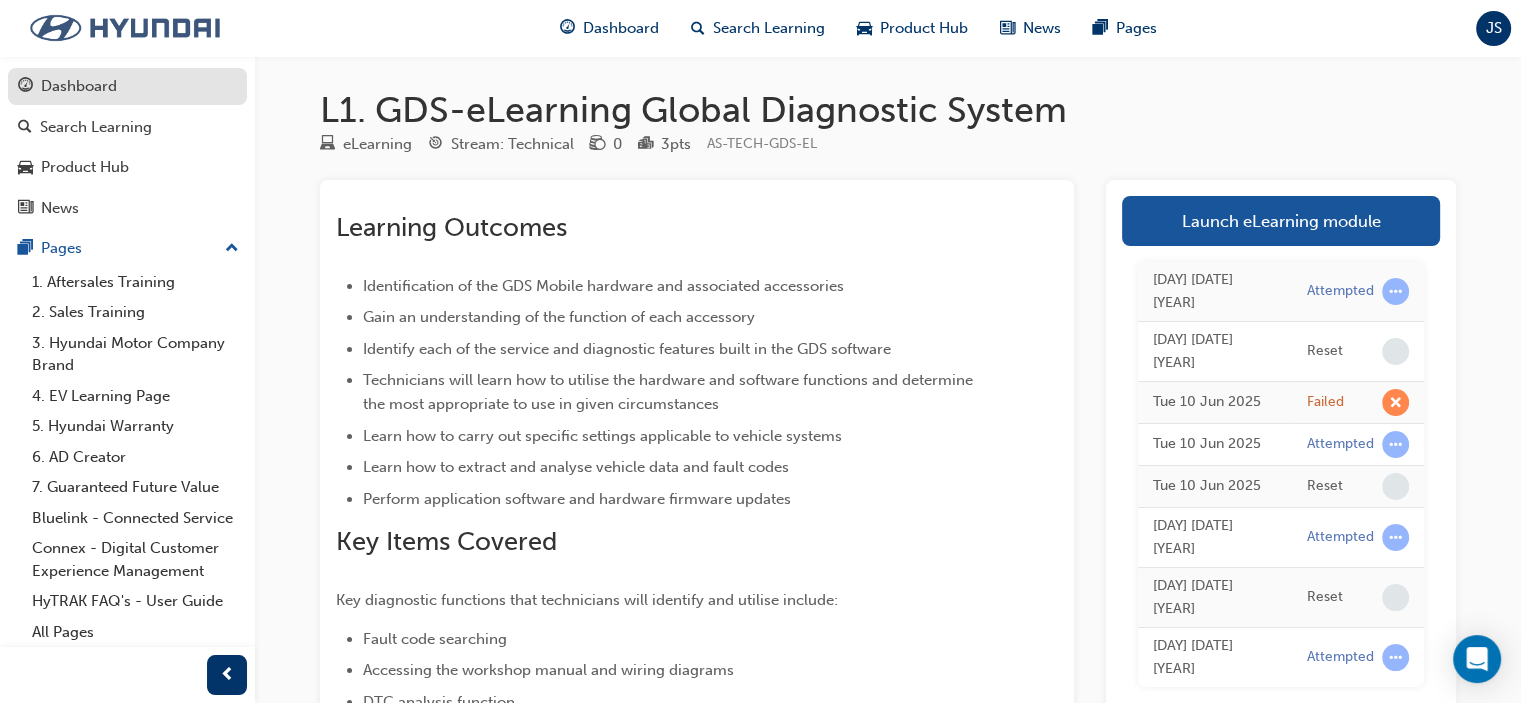 drag, startPoint x: 173, startPoint y: 40, endPoint x: 200, endPoint y: 68, distance: 38.8973 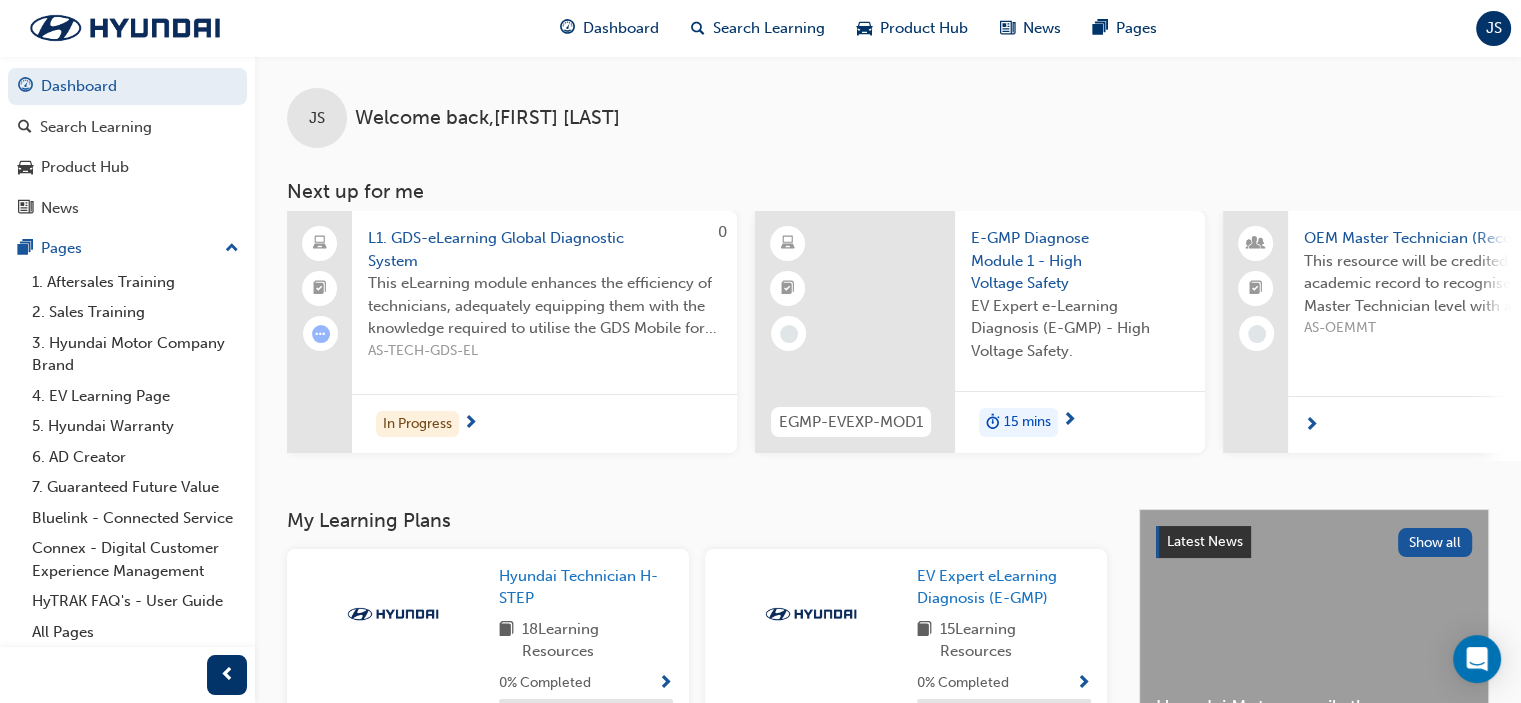 click on "L1. GDS-eLearning Global Diagnostic System" at bounding box center (544, 249) 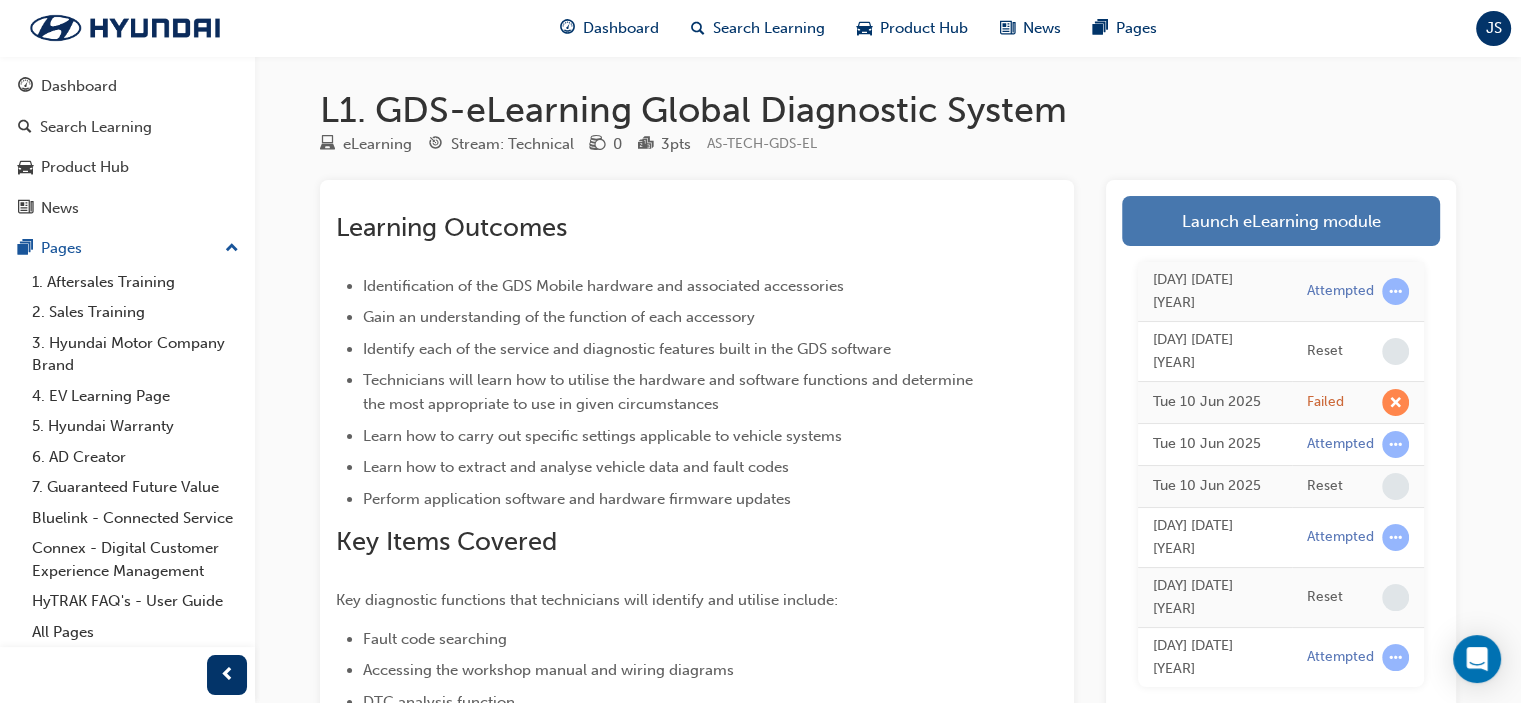 click on "Launch eLearning module" at bounding box center (1281, 221) 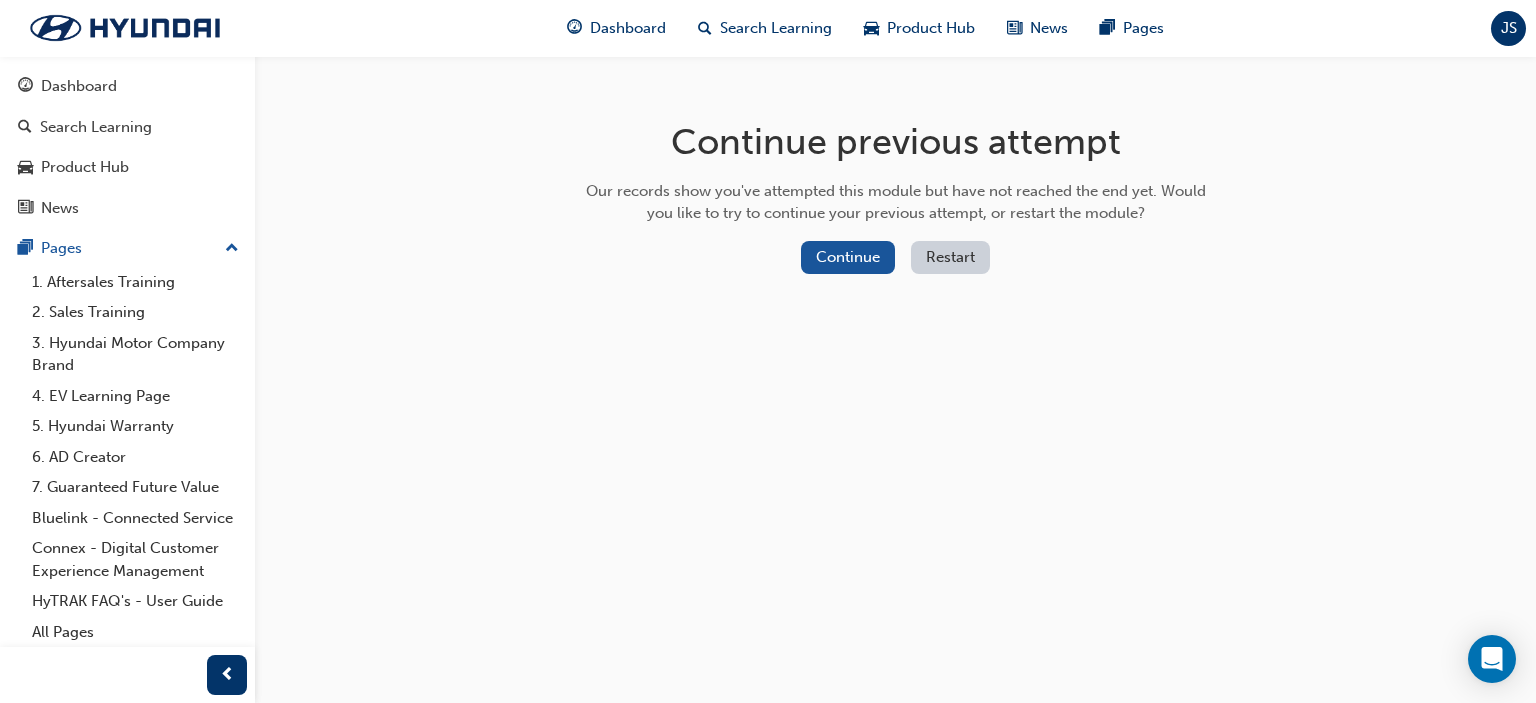 click on "Restart" at bounding box center (950, 257) 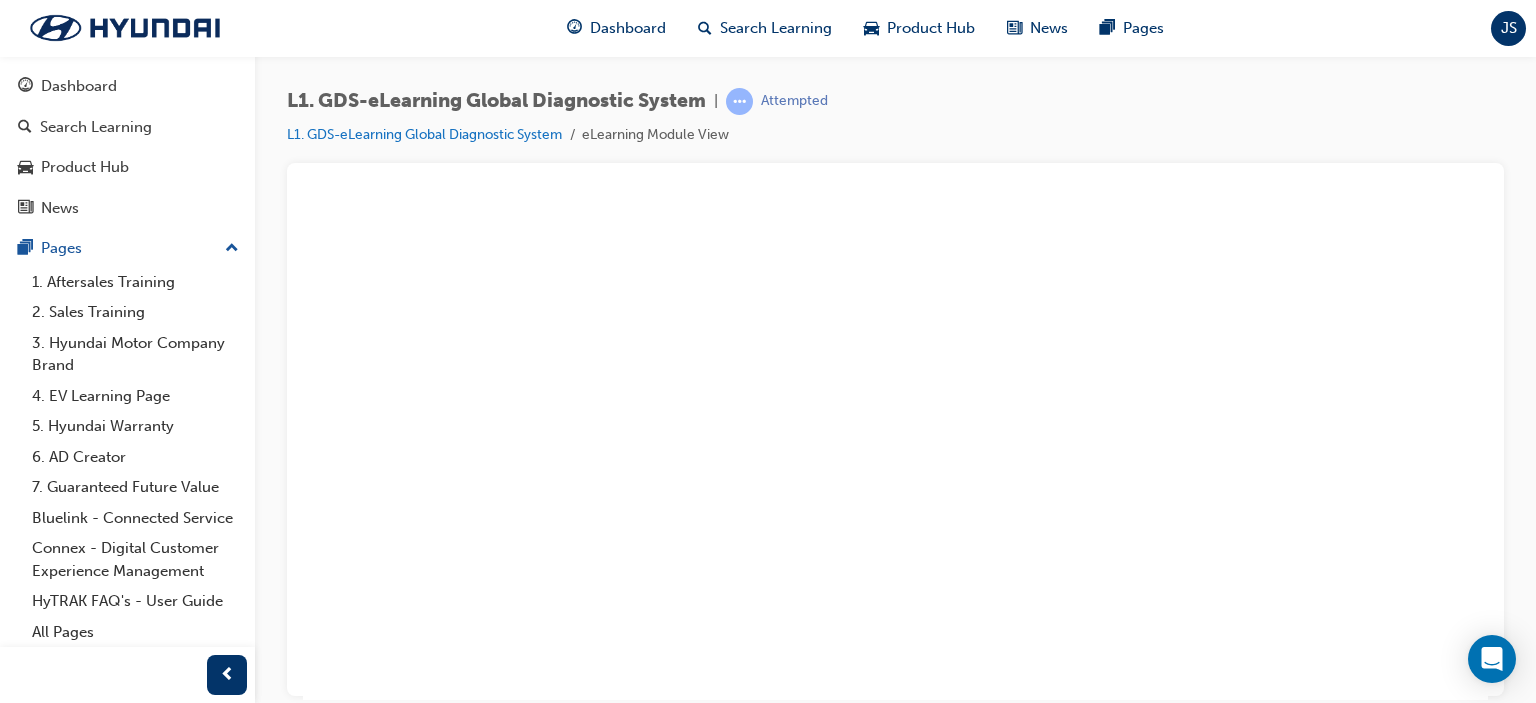 scroll, scrollTop: 264, scrollLeft: 0, axis: vertical 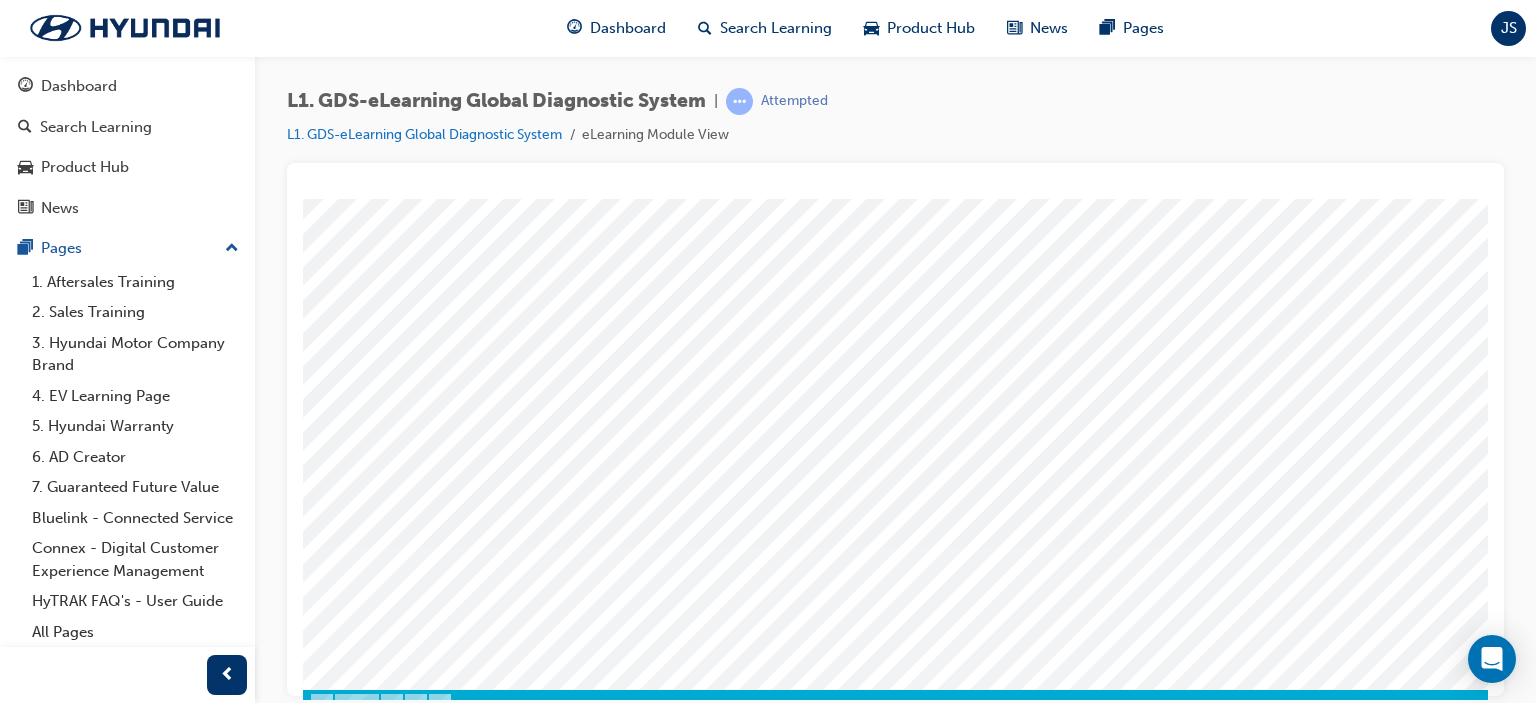 click at bounding box center [373, 3067] 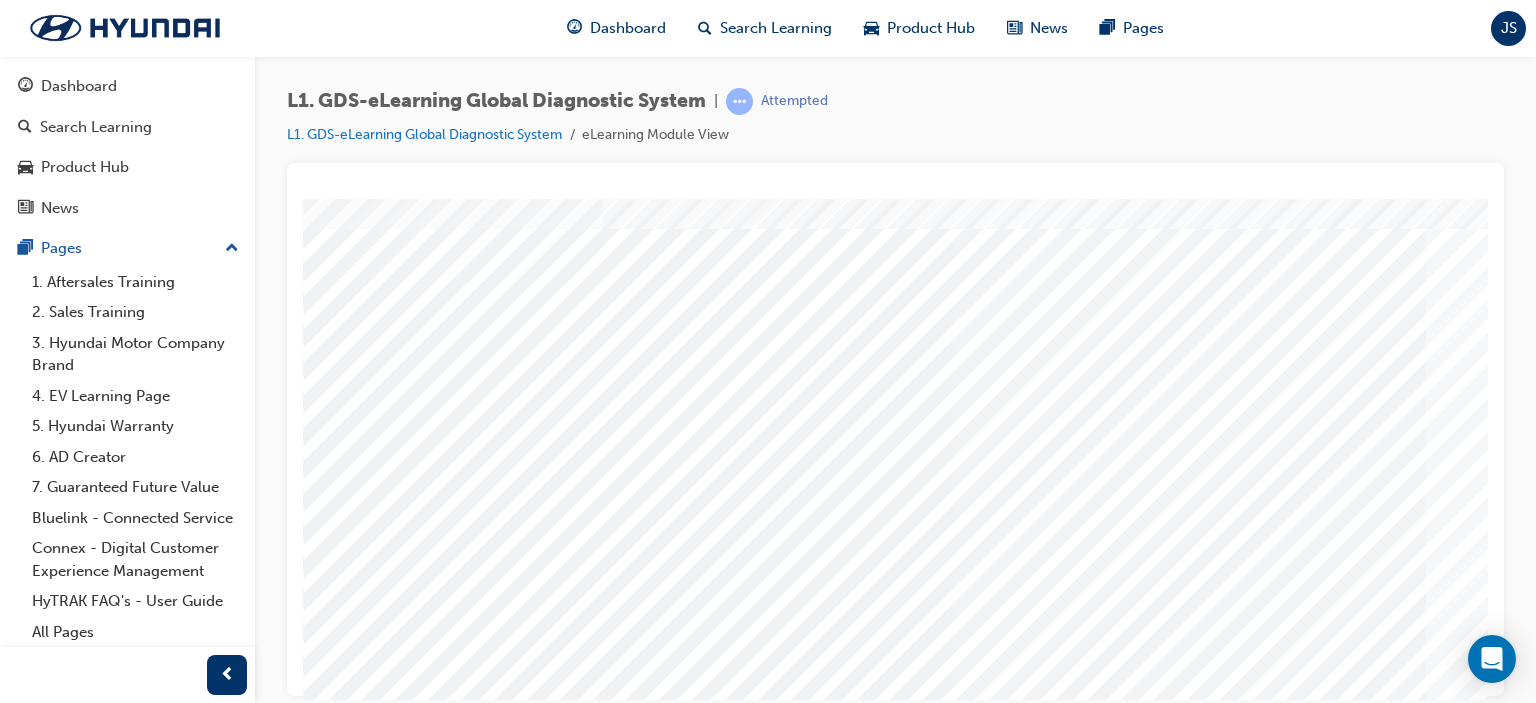 scroll, scrollTop: 264, scrollLeft: 0, axis: vertical 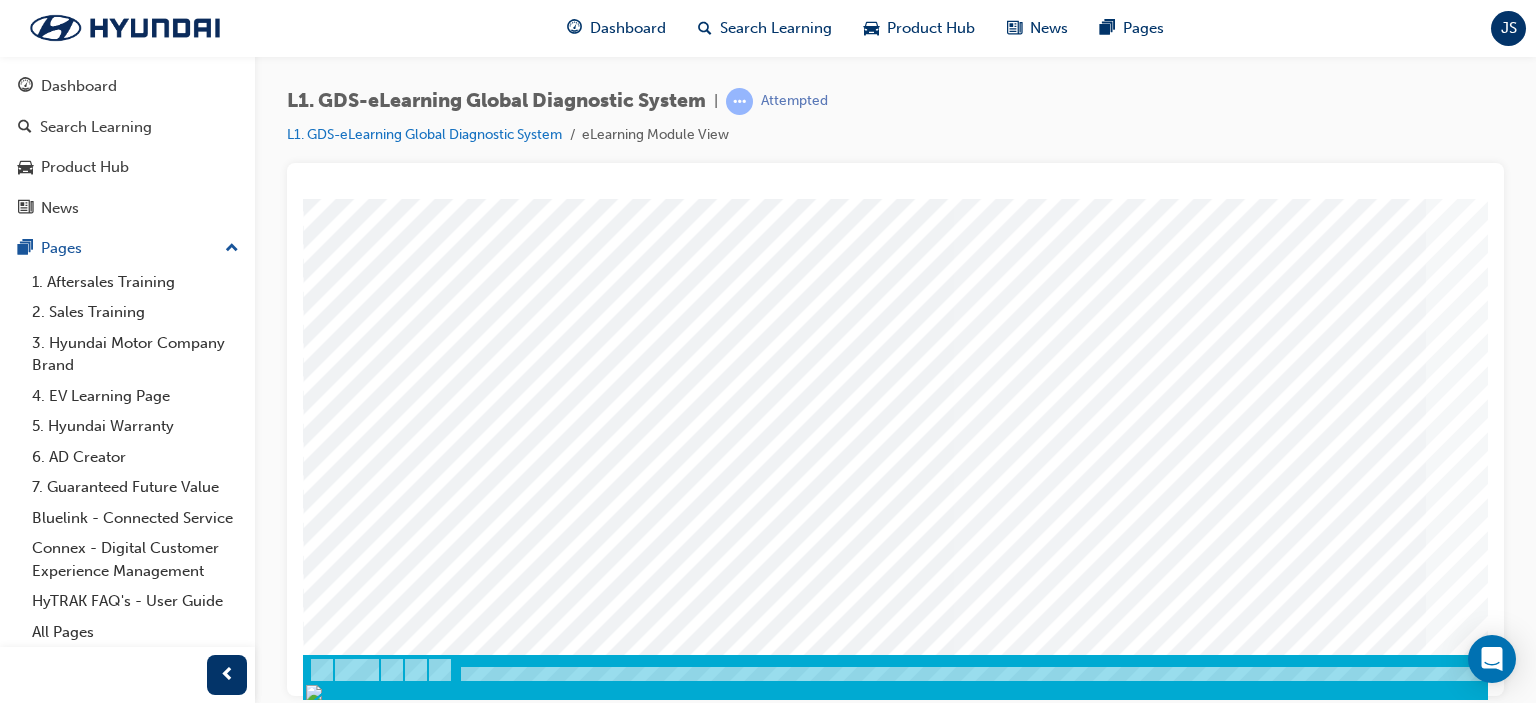 drag, startPoint x: 1477, startPoint y: 360, endPoint x: 1772, endPoint y: 834, distance: 558.3019 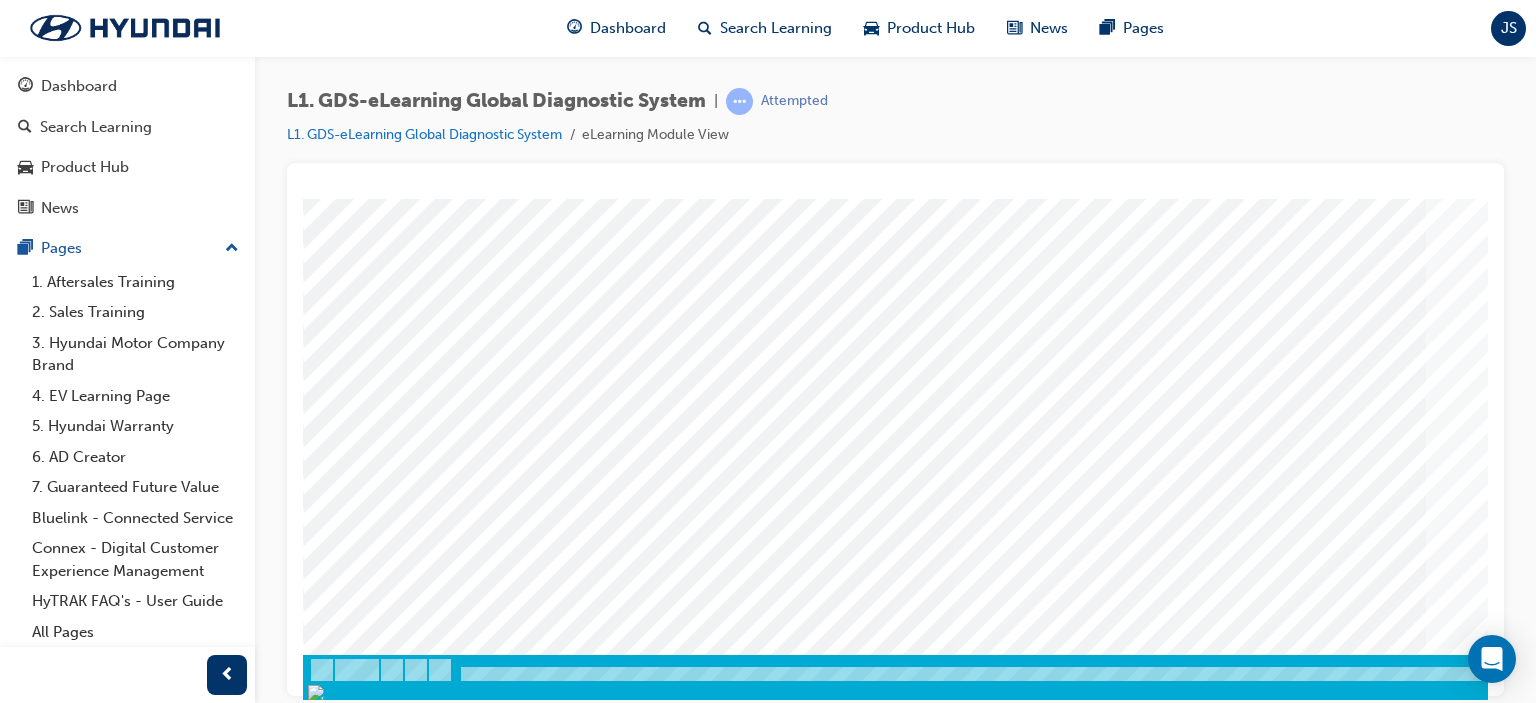 drag, startPoint x: 1355, startPoint y: 696, endPoint x: 1665, endPoint y: 900, distance: 371.10107 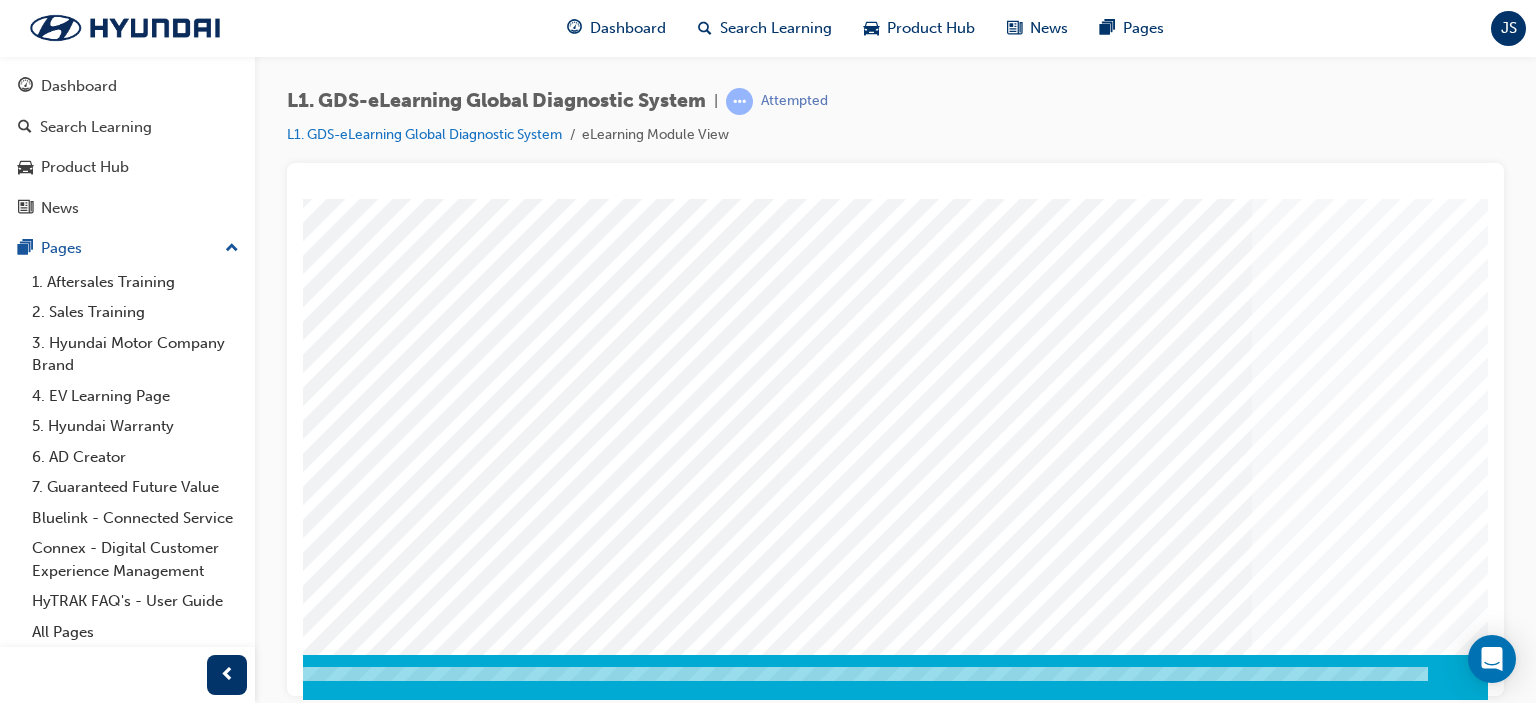 scroll, scrollTop: 264, scrollLeft: 190, axis: both 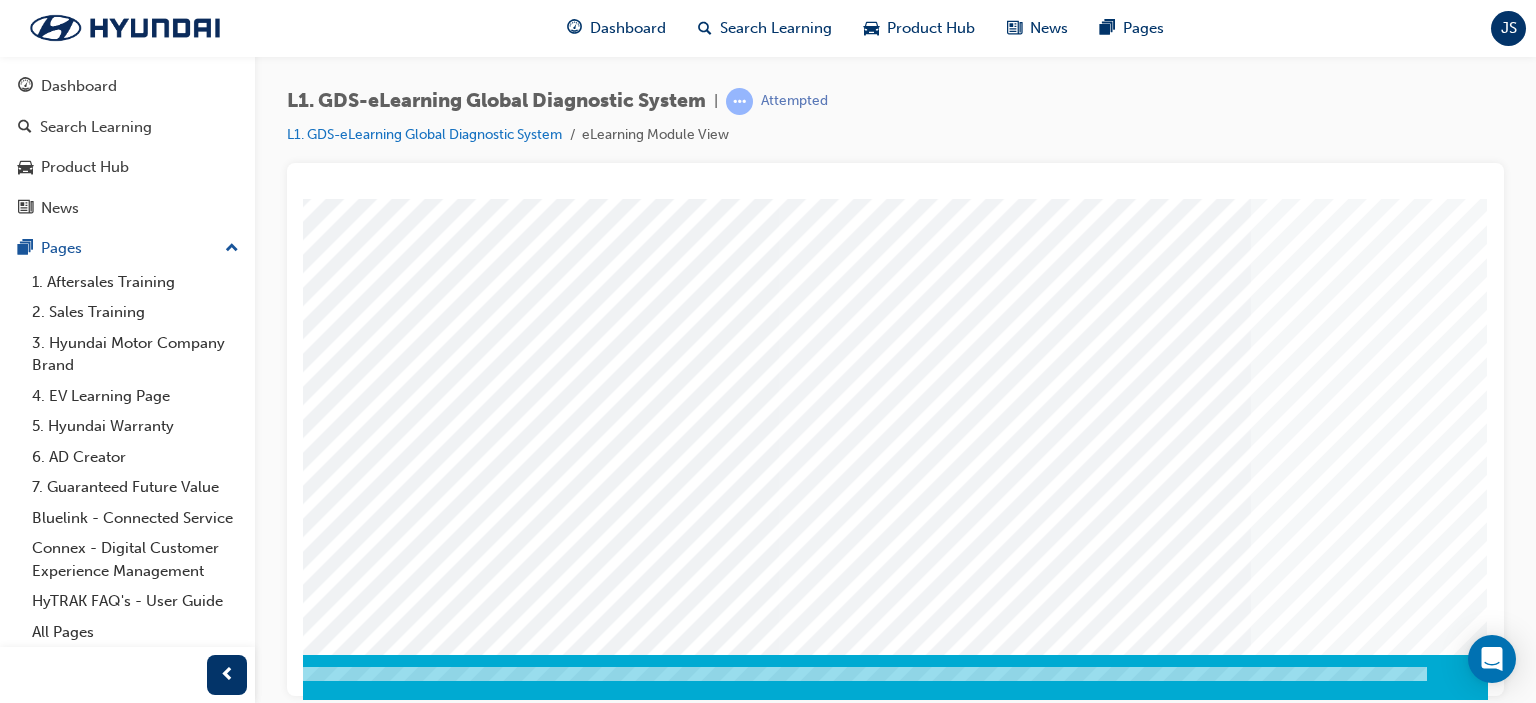 click at bounding box center (198, 2683) 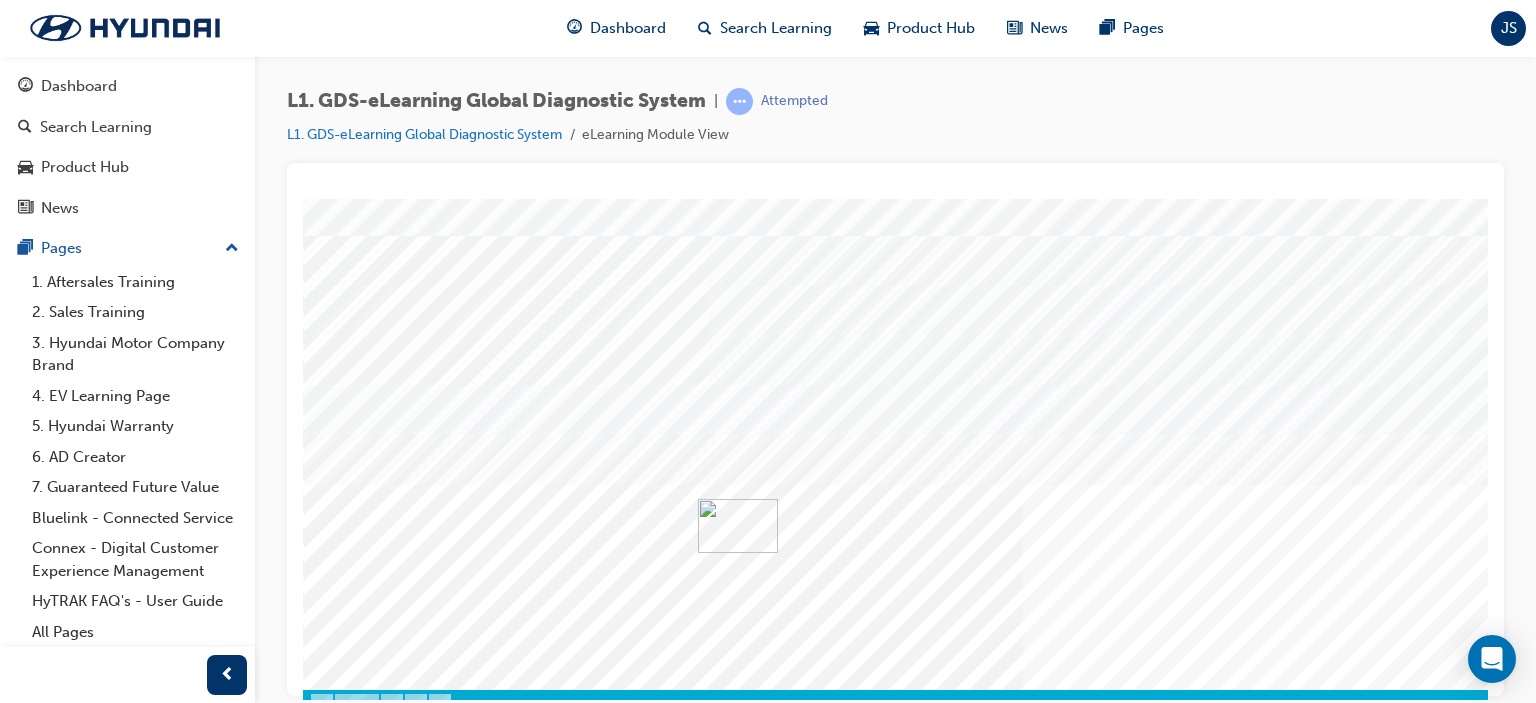 scroll, scrollTop: 264, scrollLeft: 0, axis: vertical 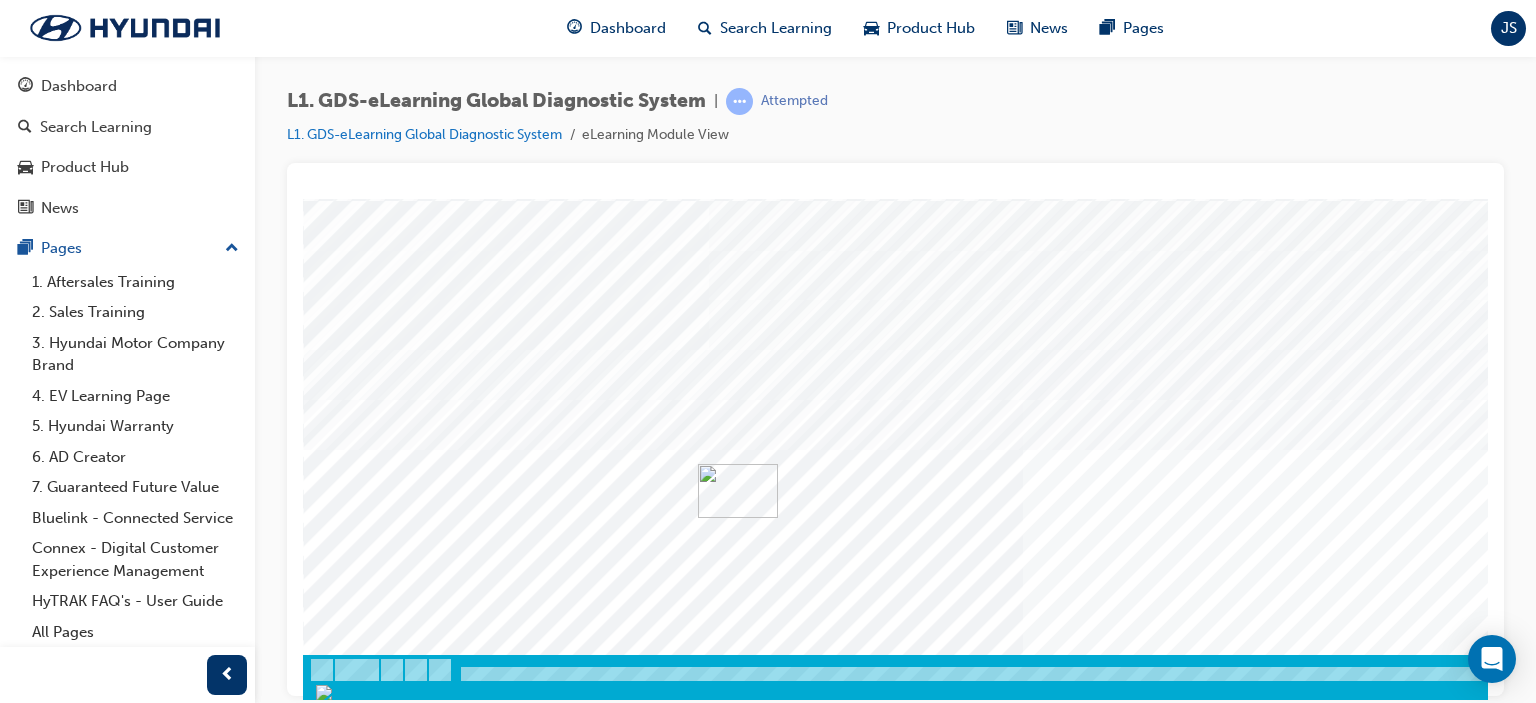 drag, startPoint x: 1059, startPoint y: 499, endPoint x: 1367, endPoint y: 699, distance: 367.23834 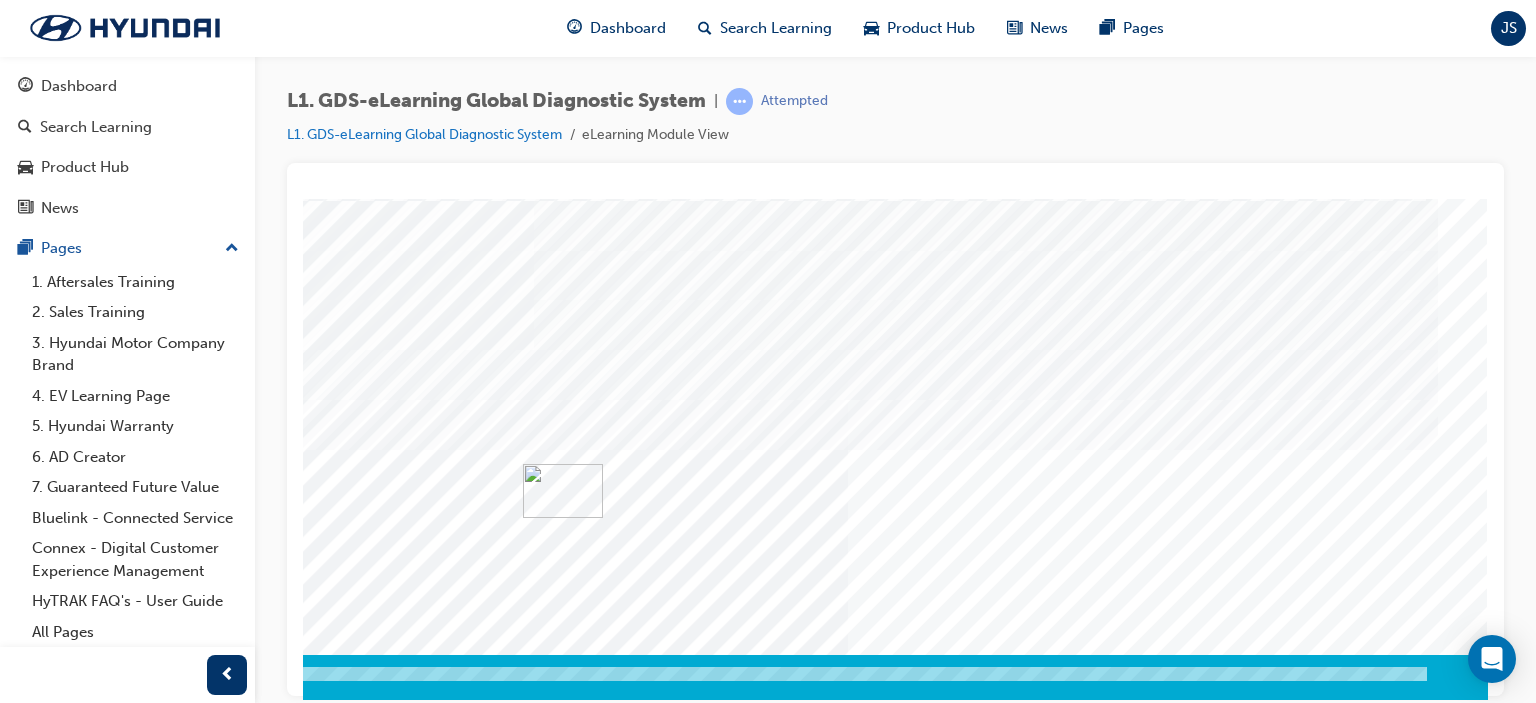 click at bounding box center (198, 3867) 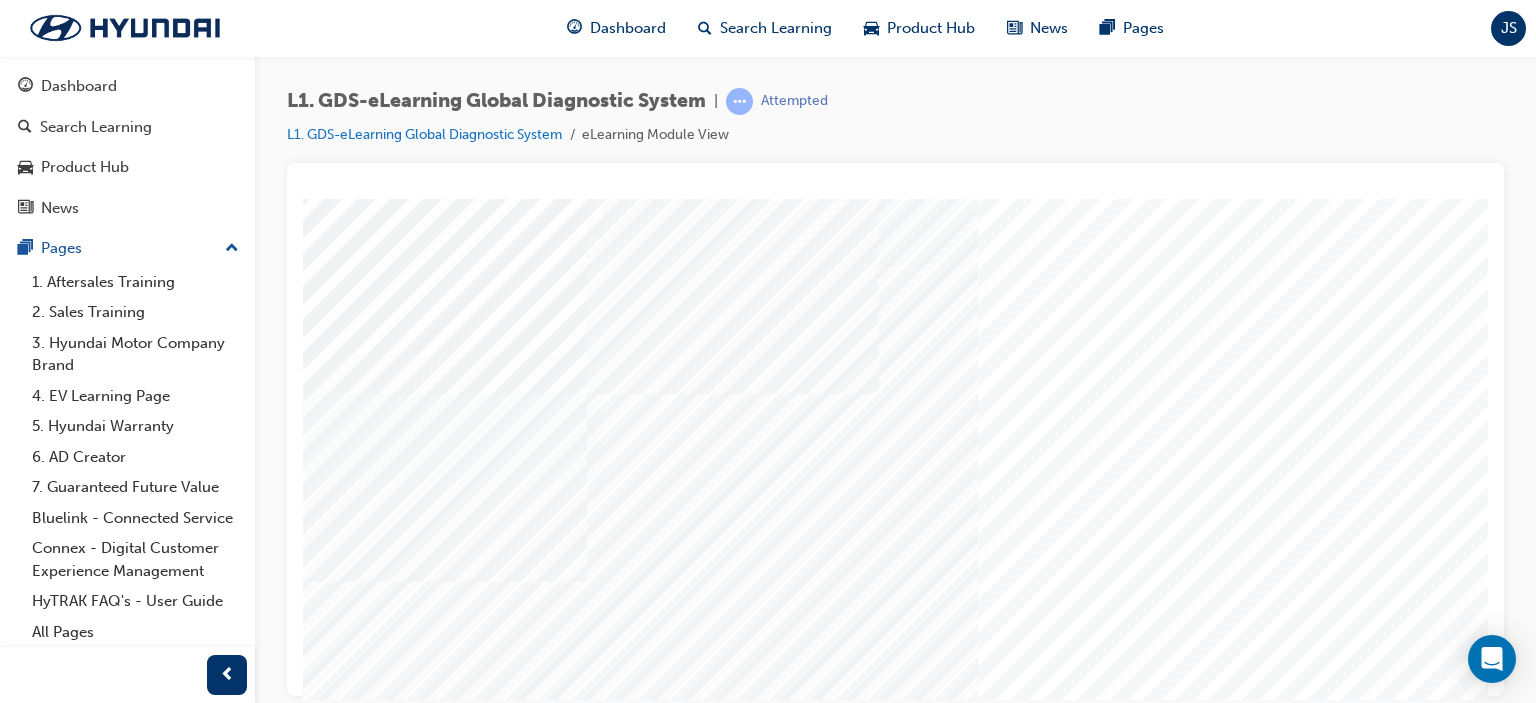 scroll, scrollTop: 115, scrollLeft: 0, axis: vertical 